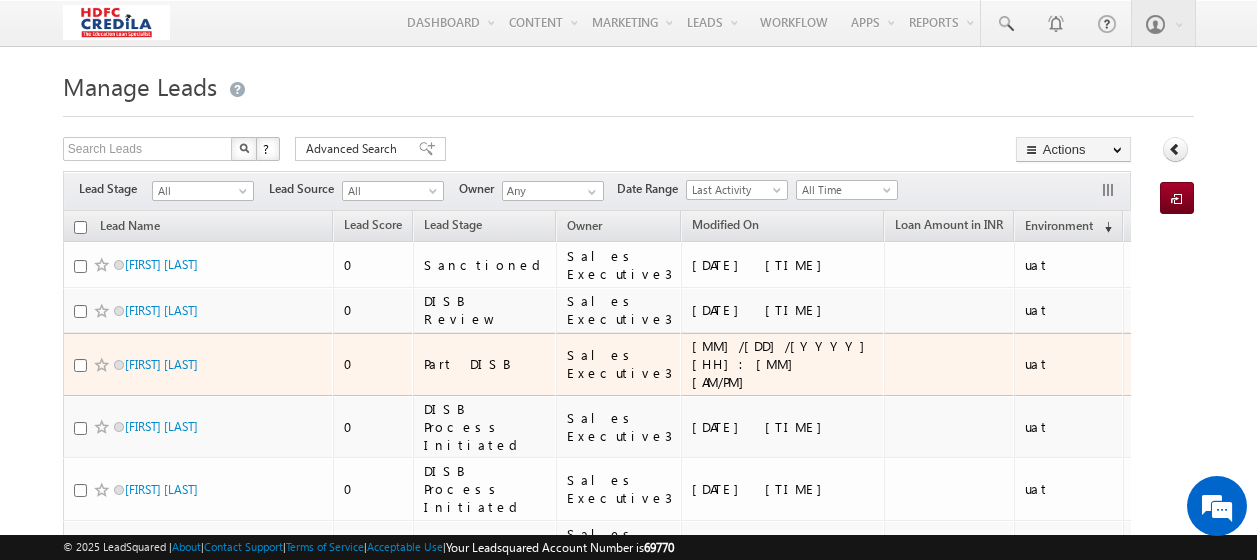scroll, scrollTop: 0, scrollLeft: 0, axis: both 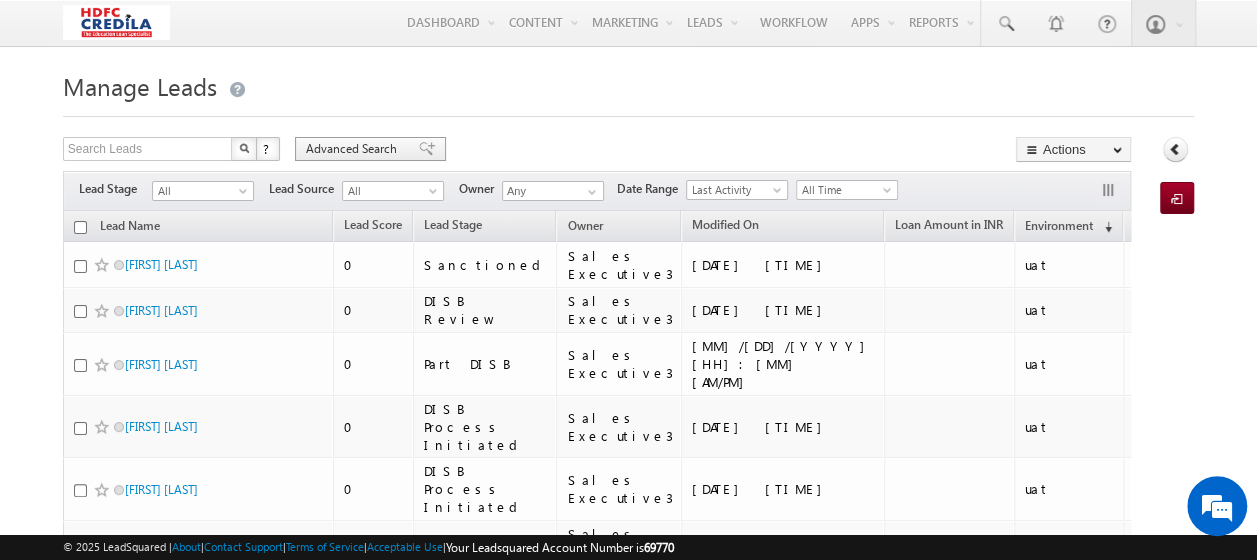 click on "Advanced Search" at bounding box center (354, 149) 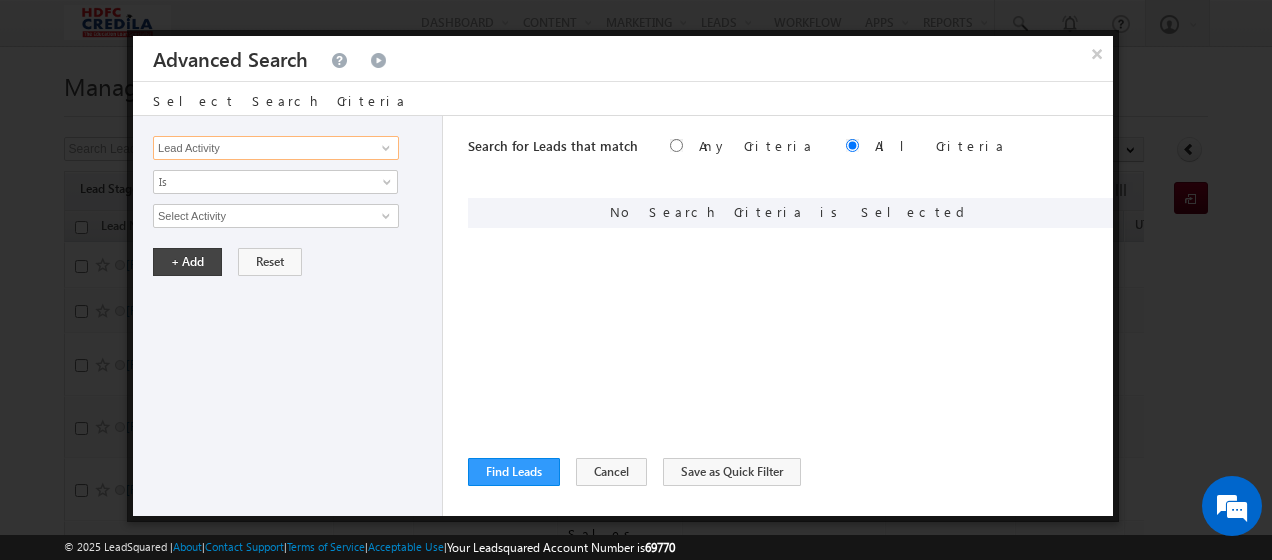 click on "Lead Activity" at bounding box center (276, 148) 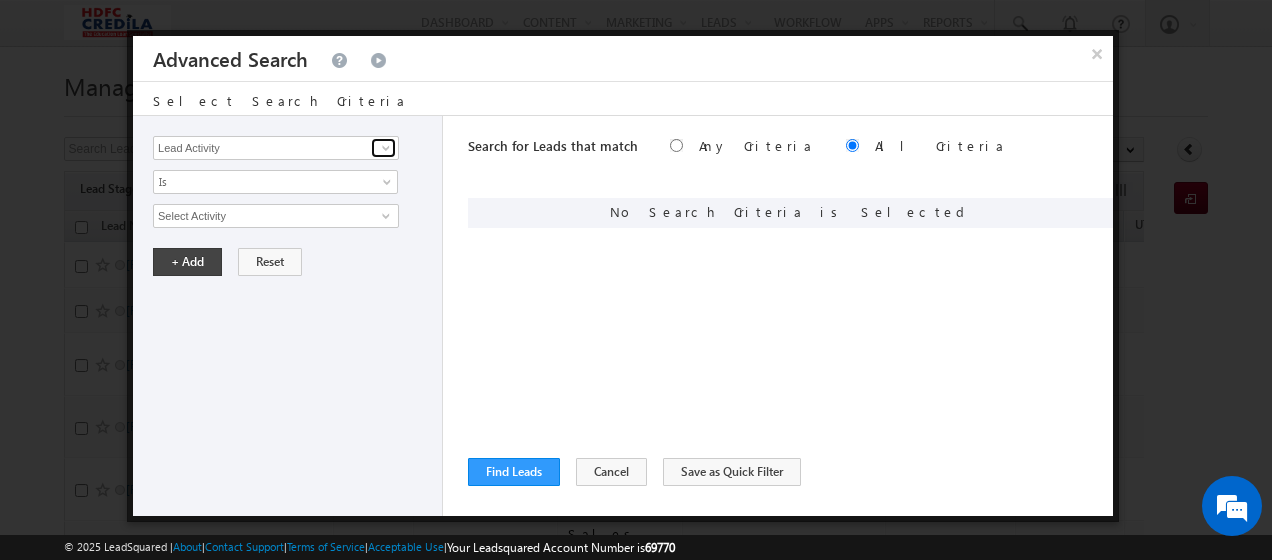 click at bounding box center (383, 148) 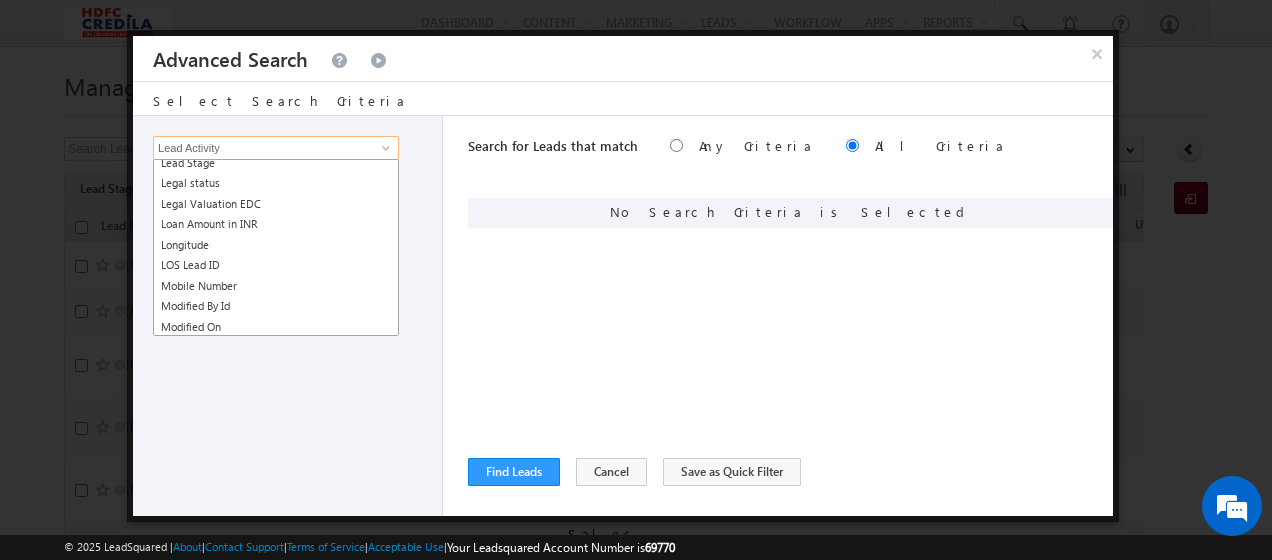 scroll, scrollTop: 1402, scrollLeft: 0, axis: vertical 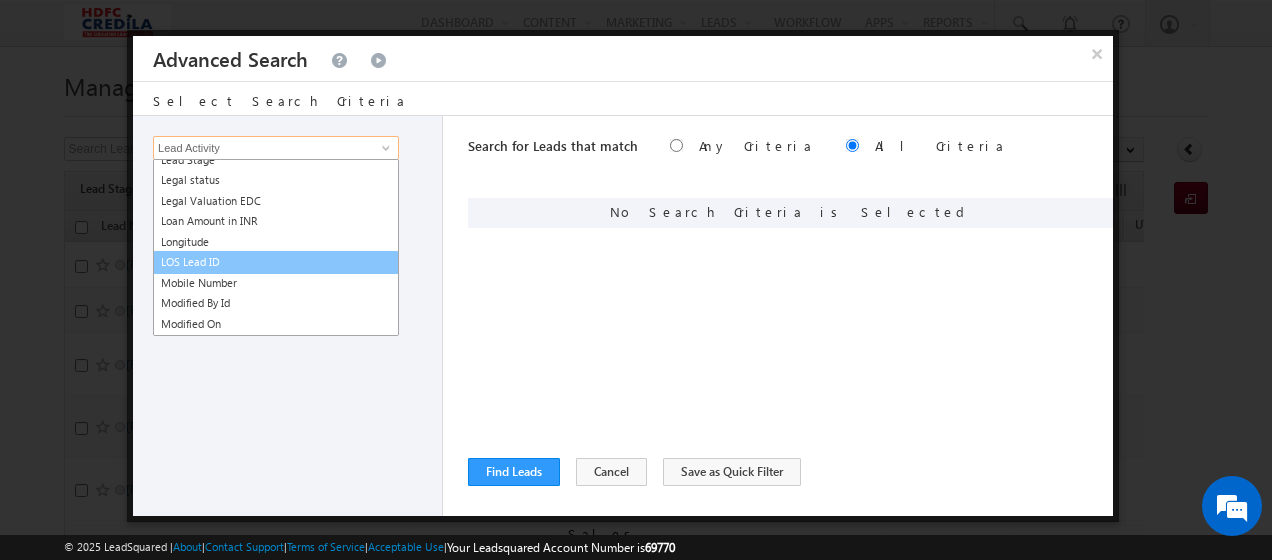 click on "LOS Lead ID" at bounding box center (276, 262) 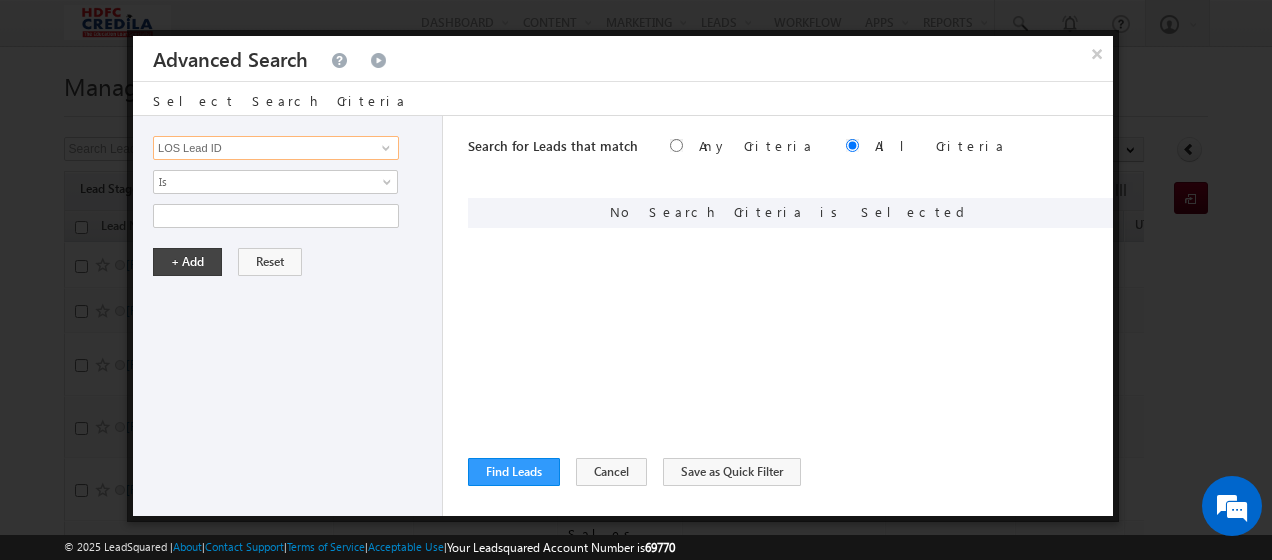 drag, startPoint x: 244, startPoint y: 147, endPoint x: 158, endPoint y: 140, distance: 86.28442 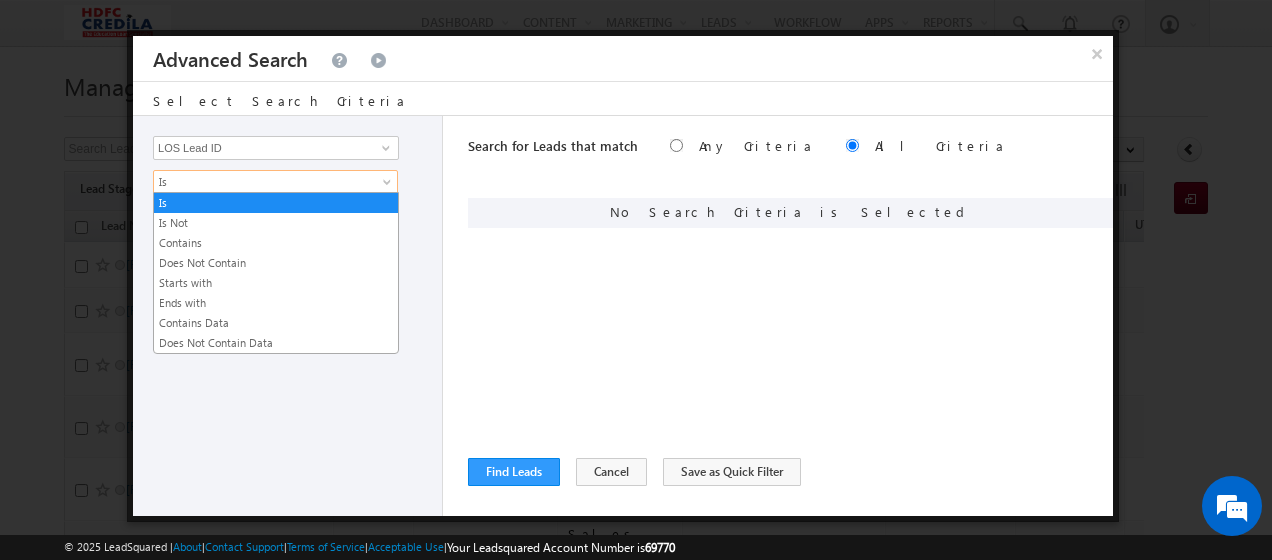 click on "Is" at bounding box center [262, 182] 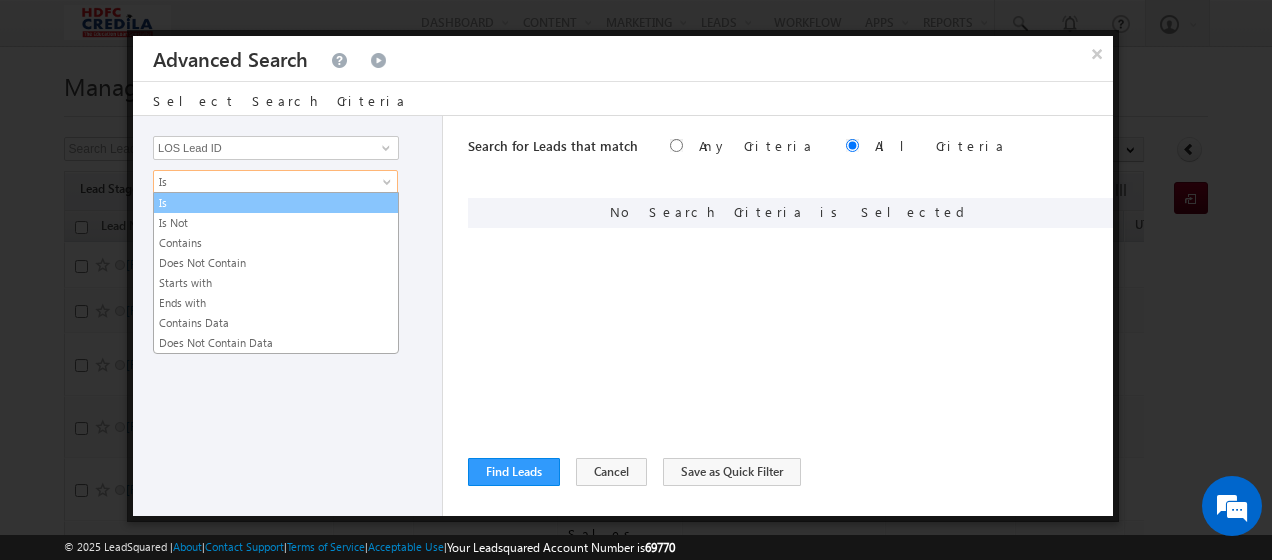 click on "Is" at bounding box center (276, 203) 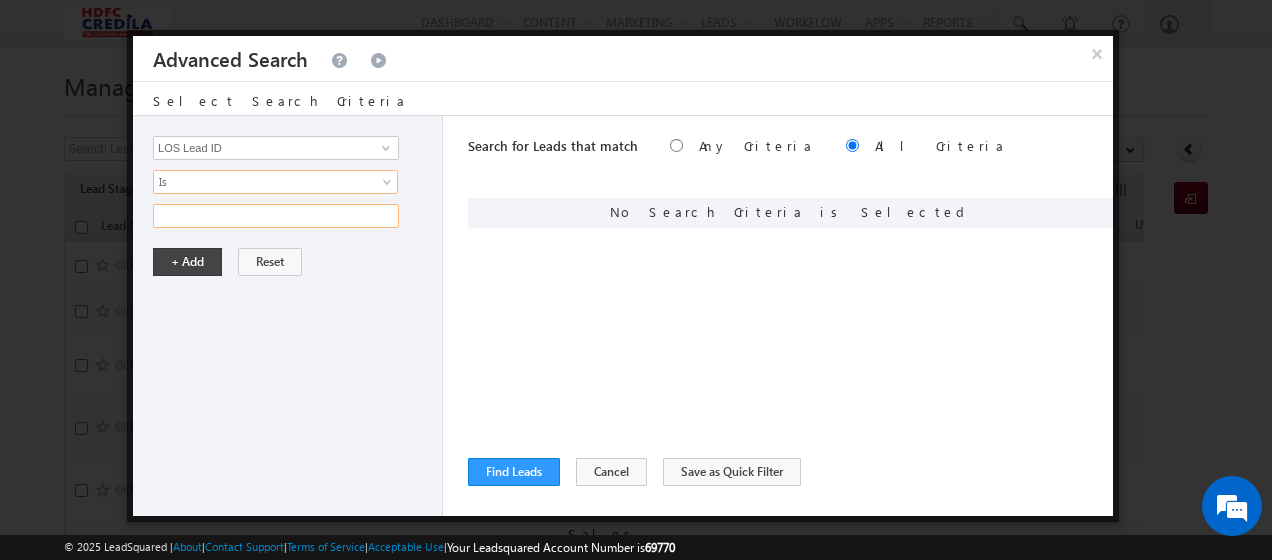 click at bounding box center [276, 216] 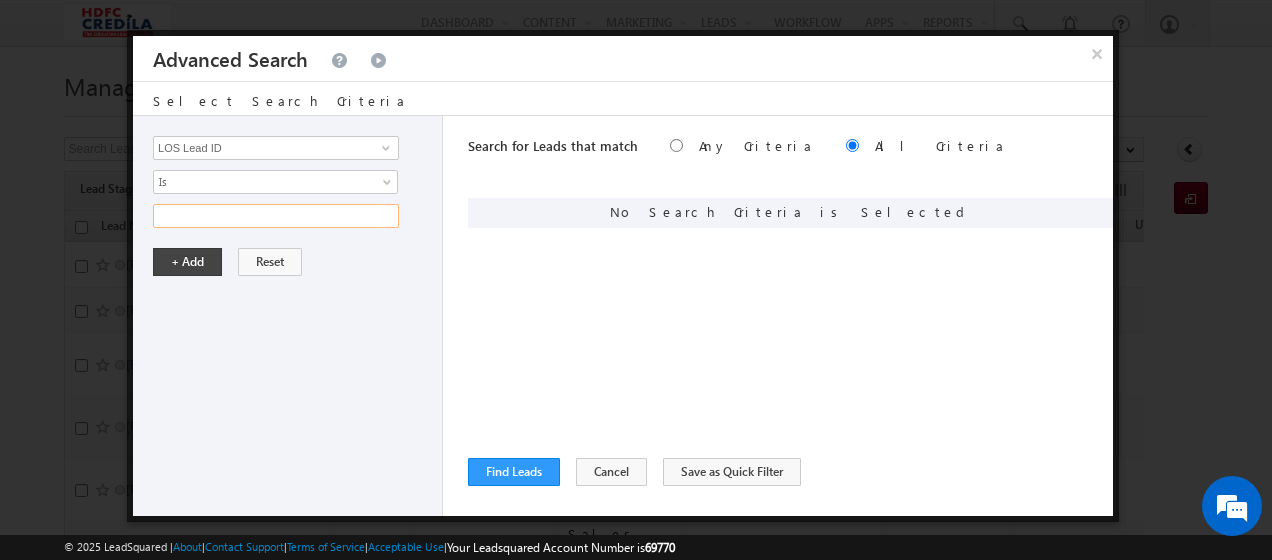 paste on "D2507185007" 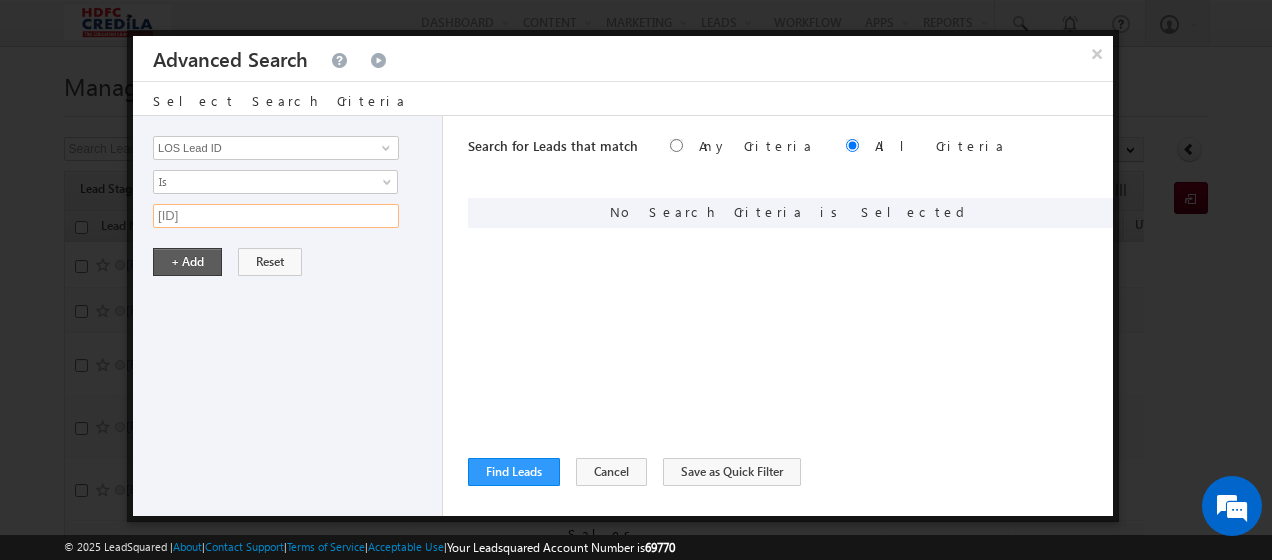 type on "D2507185007" 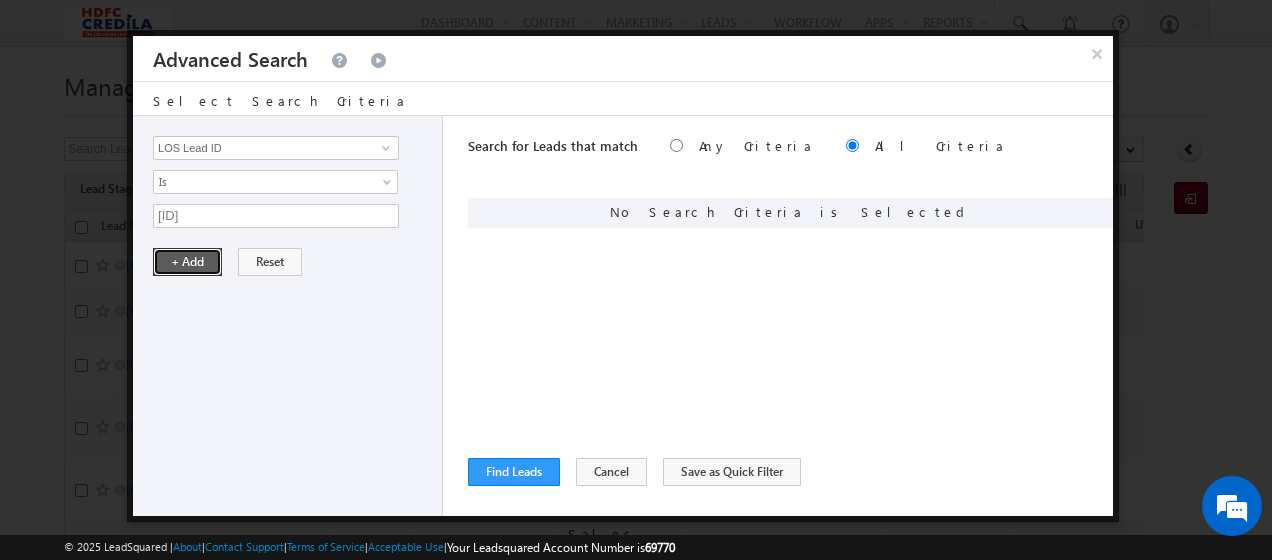 click on "+ Add" at bounding box center (187, 262) 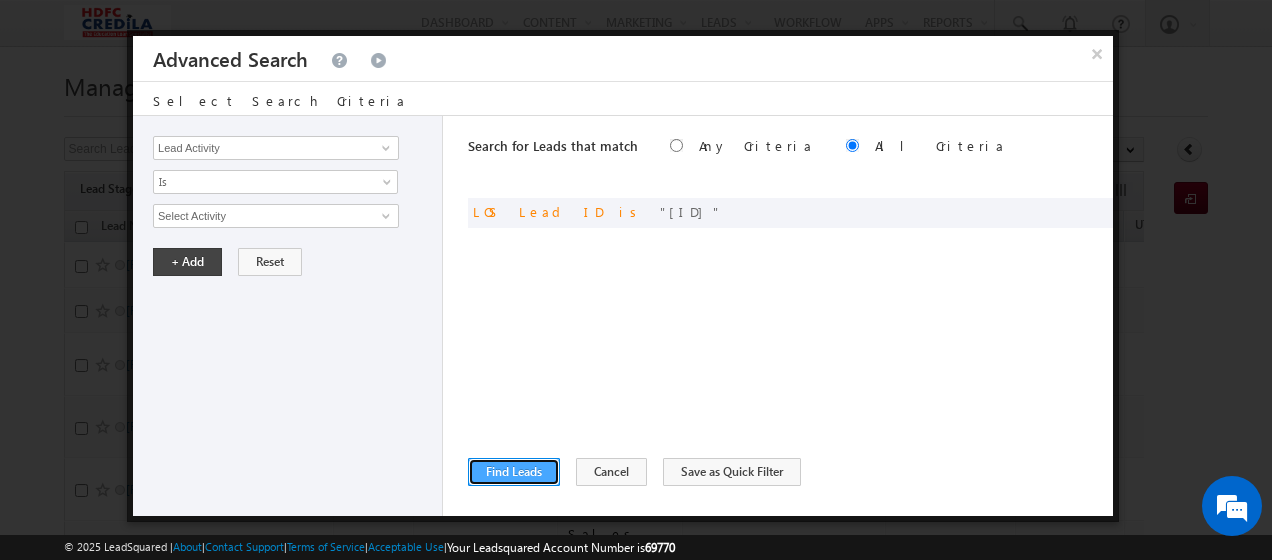click on "Find Leads" at bounding box center (514, 472) 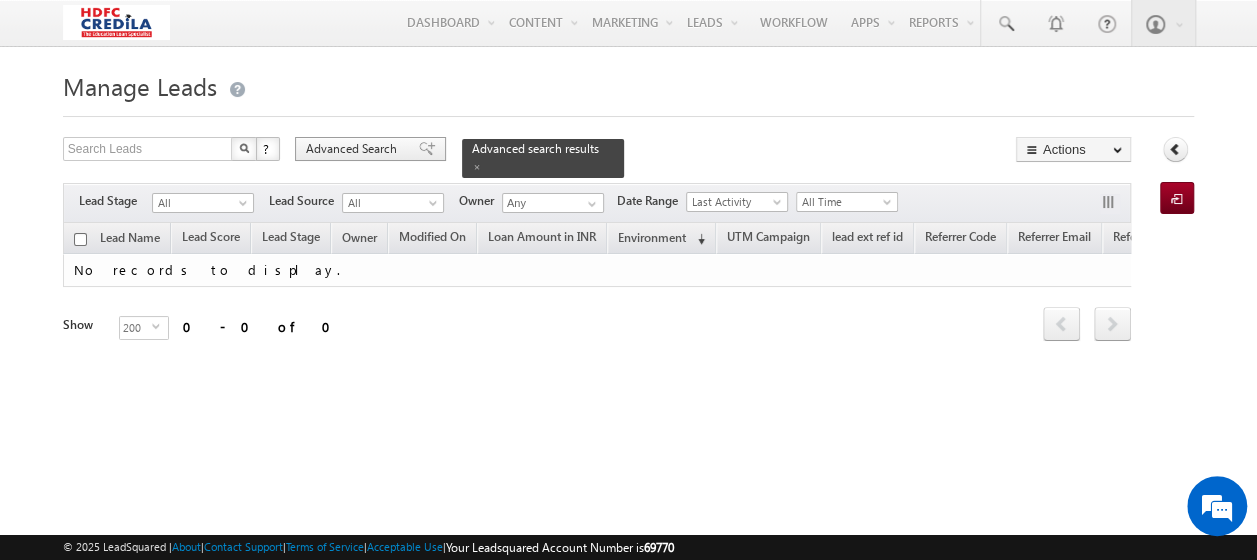 click on "Advanced Search" at bounding box center [354, 149] 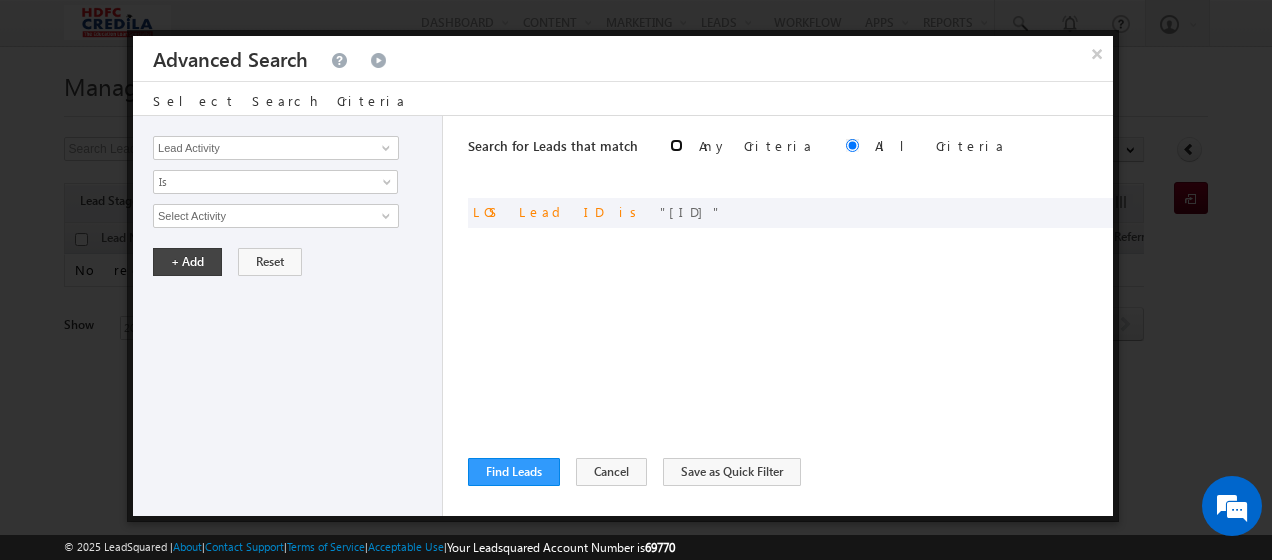 click at bounding box center [676, 145] 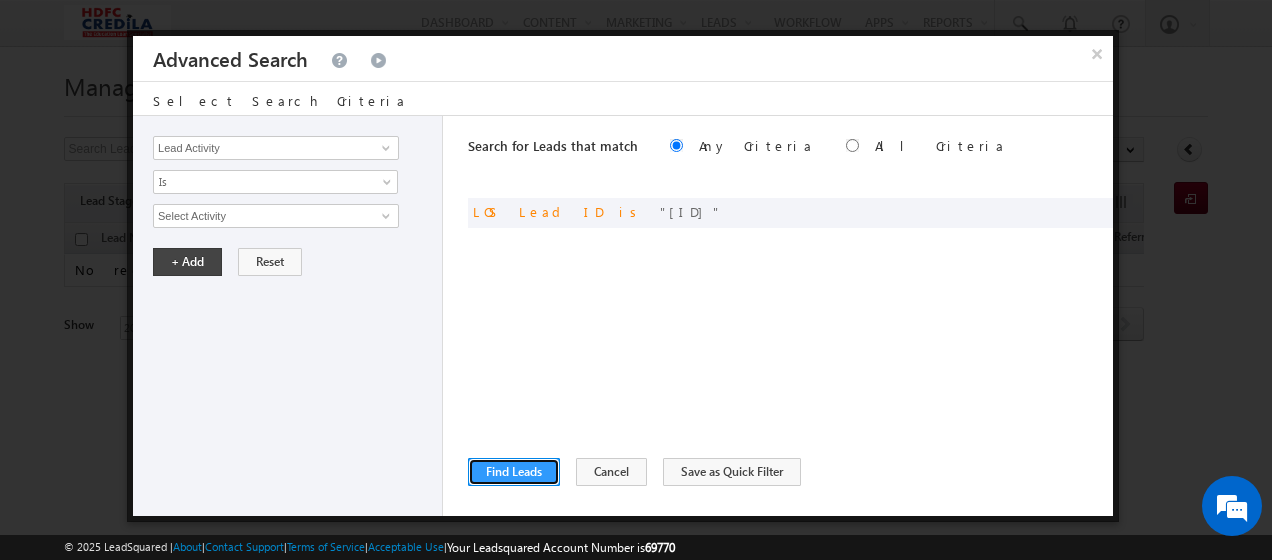 click on "Find Leads" at bounding box center [514, 472] 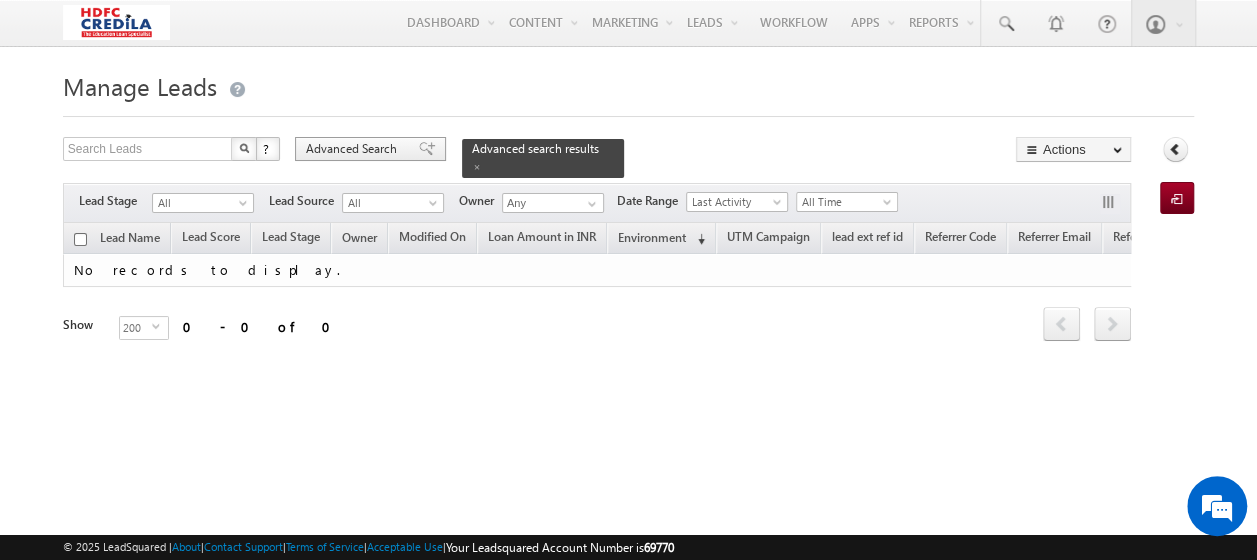 click on "Advanced Search" at bounding box center (354, 149) 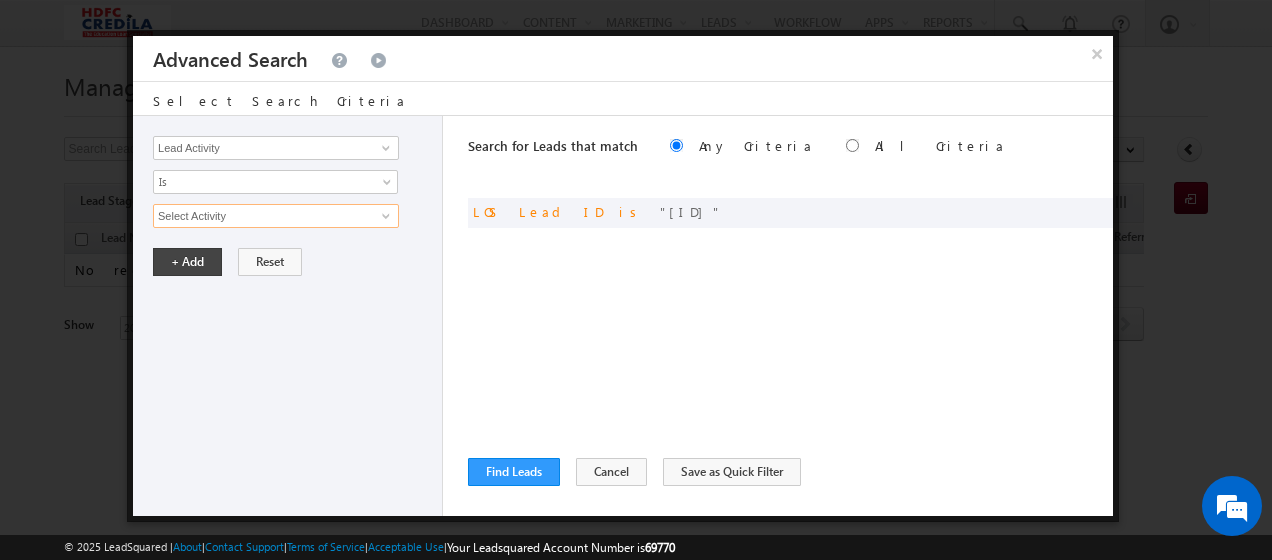 click on "Select Activity" at bounding box center (276, 216) 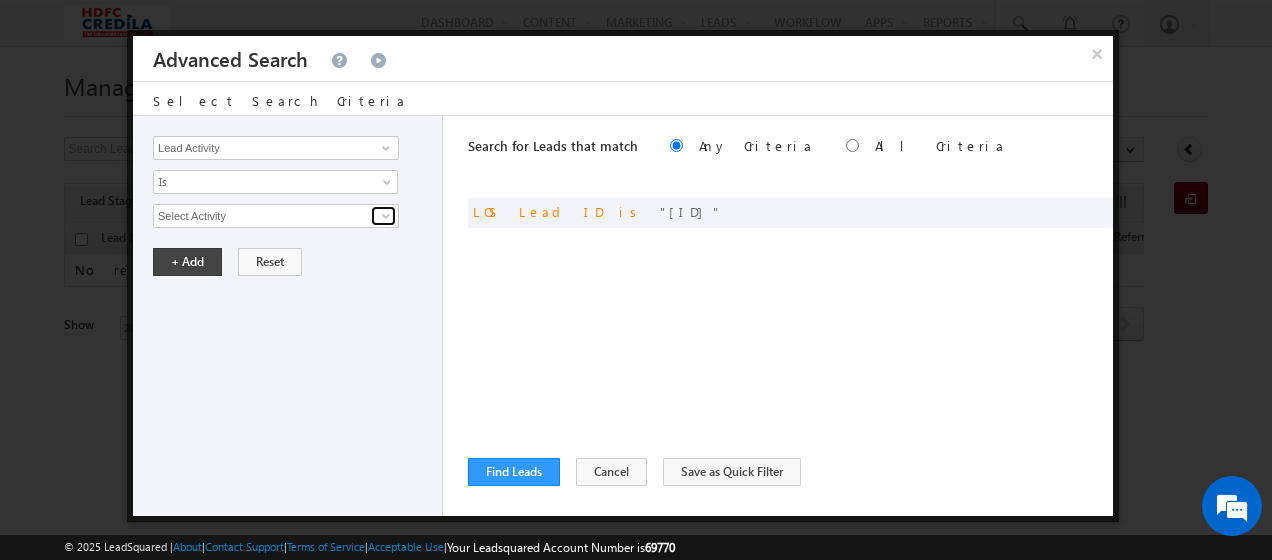 click at bounding box center [386, 216] 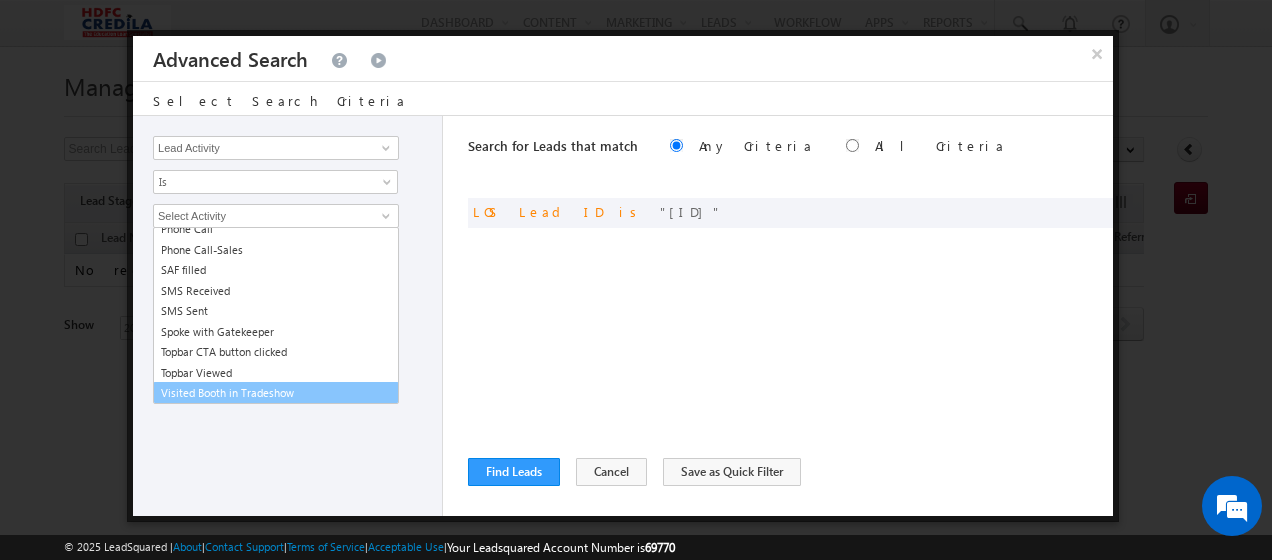scroll, scrollTop: 0, scrollLeft: 0, axis: both 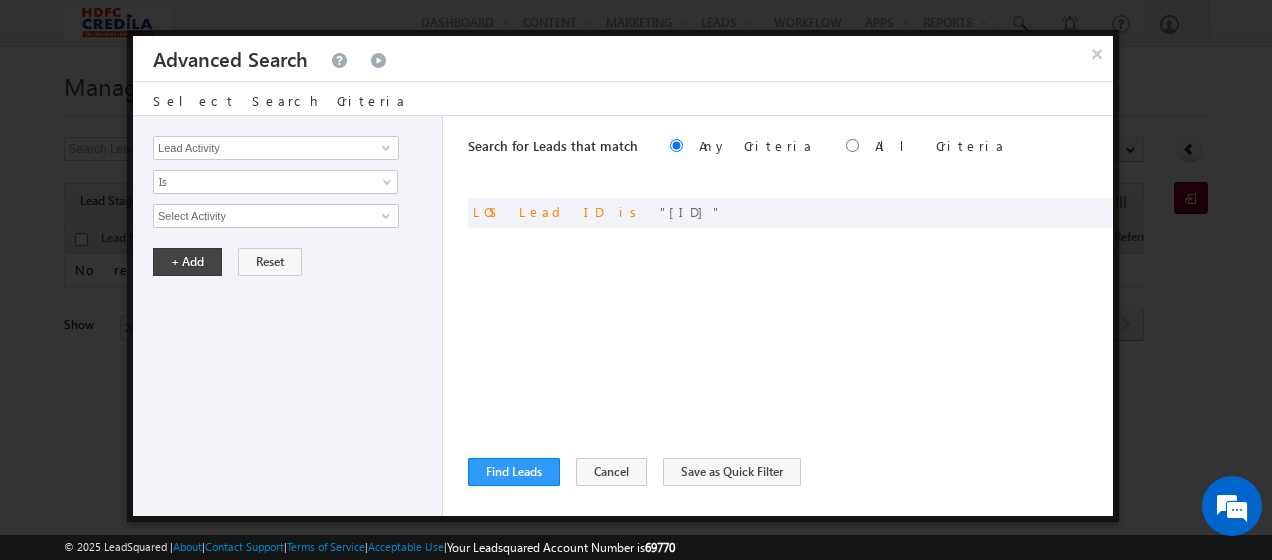 click on "Lead Activity Task Sales Group  Prospect Id ACH EDC ACH status Address 1 Address 2 Admission Status Admission Status EDC Admission Status SUD Agreement Signin Status Agreement Status EDC Application fomr URL - Status Application fomr URL - Application form Application fomr URL - ID Application ID Application Number Call Disposition Call Sub Disposition Can Offer Collateral Security Cersai status City Company Consent Consent to Communicate Conversion Referrer URL Country Country of Study Course Type Created By Id Created On Current Opt In Status Do Not Call Do Not Email Do Not SMS Do Not Track DRF Status DRF Submission EDC Email Employment FI EDC Employment FI Verification Engagement Score Environment Error for Phone Call Error for Phone Call Sales Error PhoneCall Expected Disbursement date Follow Up Required for SUD Incoming Lead Stage Insurance application status Insurance Application Submission EDC Is Portal User Job Title KYC EDC KYC status Last Activity Last Activity Date" at bounding box center (288, 316) 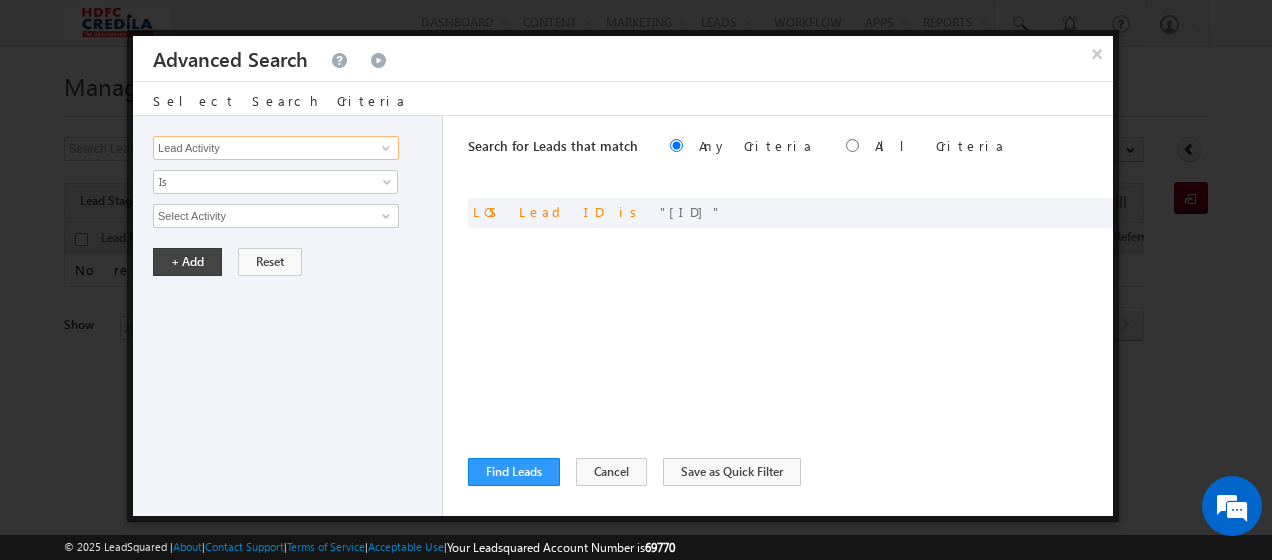 click on "Lead Activity" at bounding box center (276, 148) 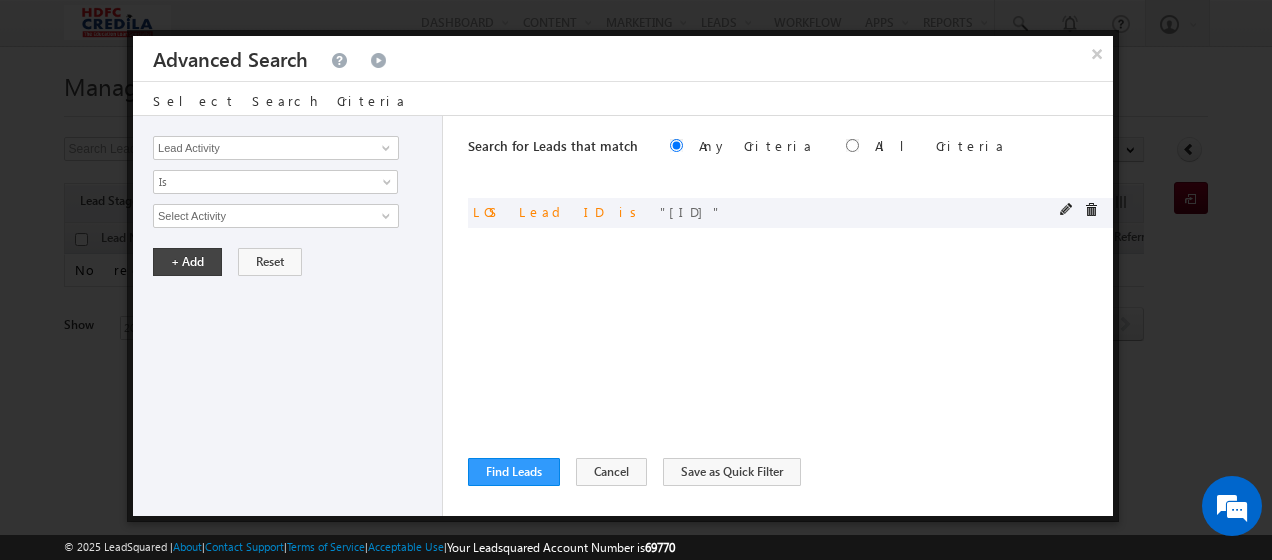 click on "D2507185007" at bounding box center [691, 211] 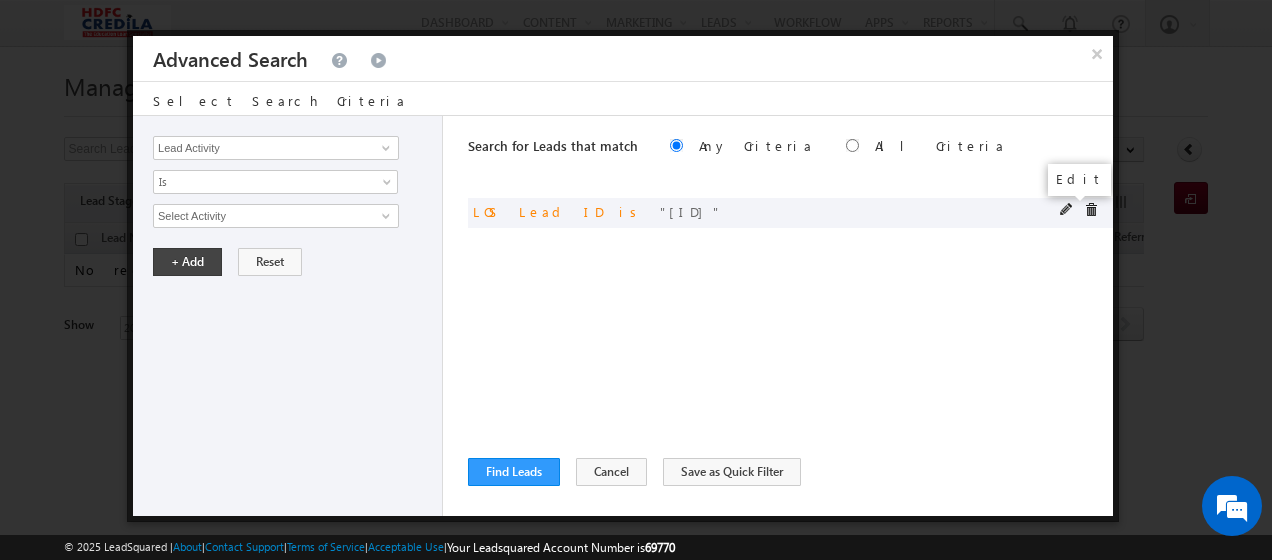 click at bounding box center (1067, 210) 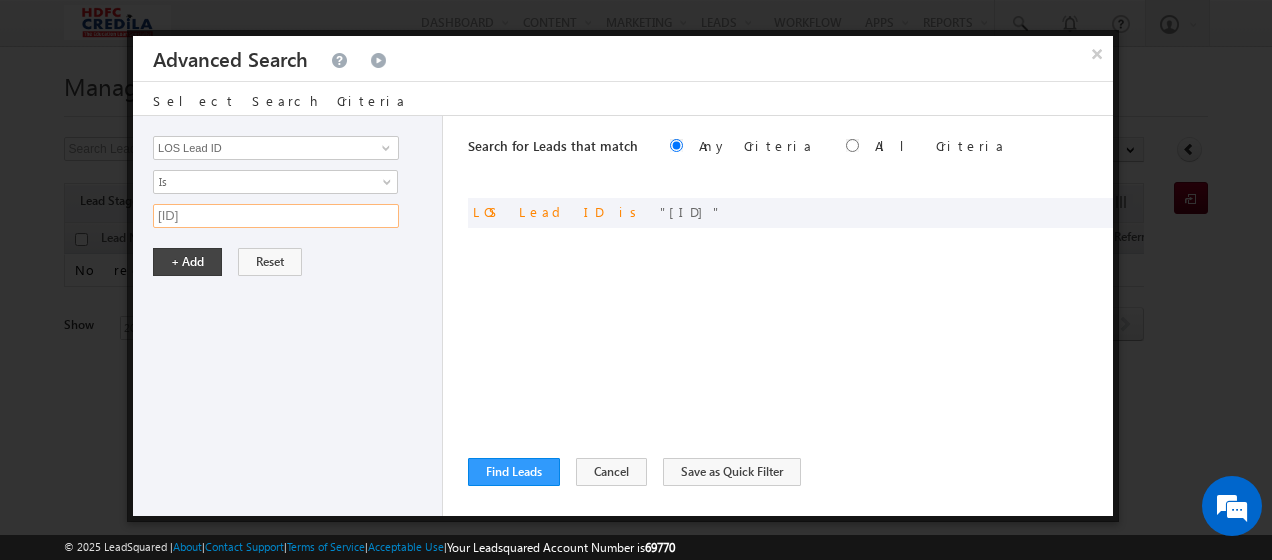 click on "D2507185007" at bounding box center [276, 216] 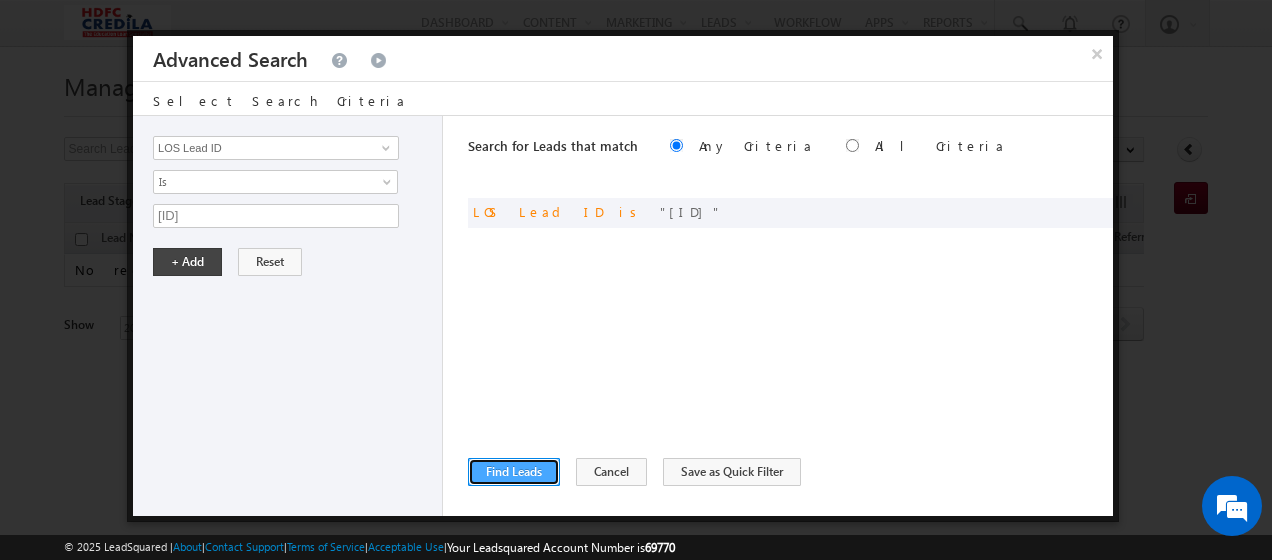 click on "Find Leads" at bounding box center (514, 472) 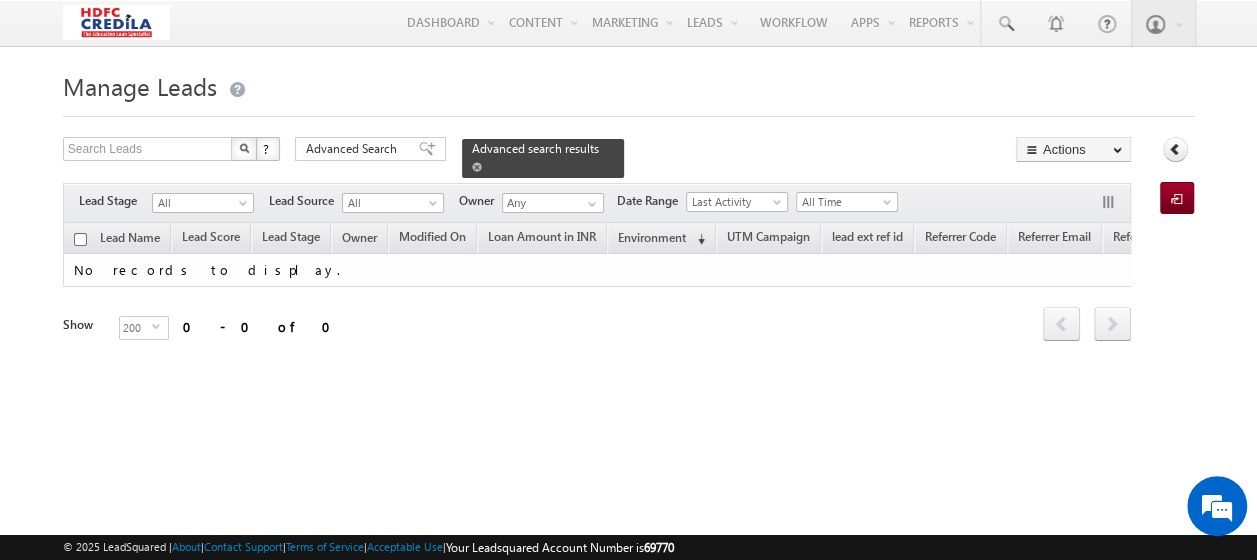 click on "Advanced search results" at bounding box center [535, 148] 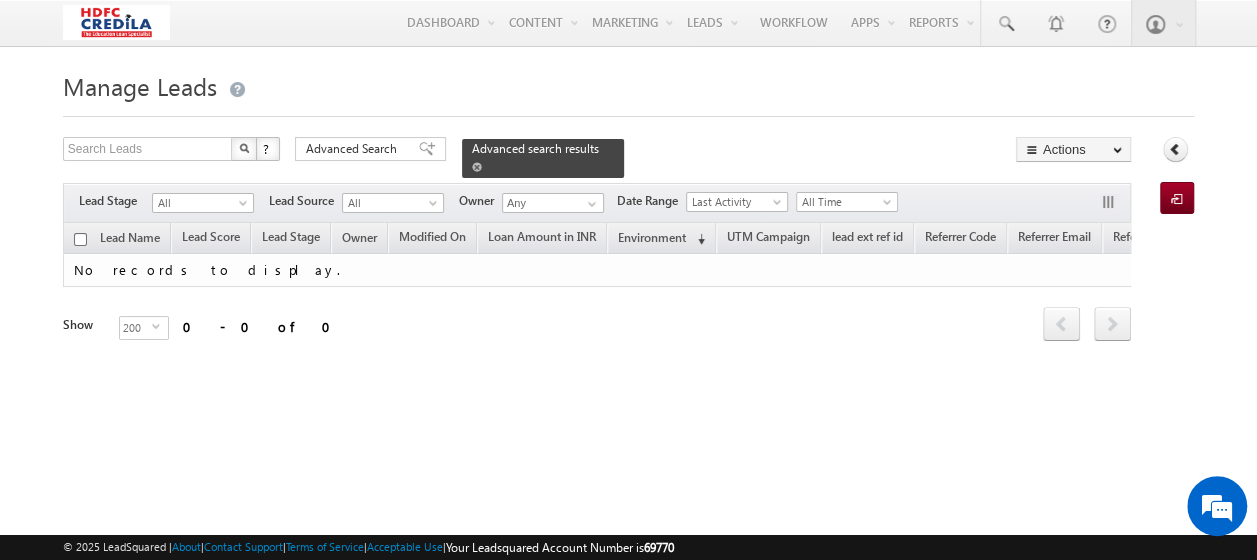 click at bounding box center [477, 167] 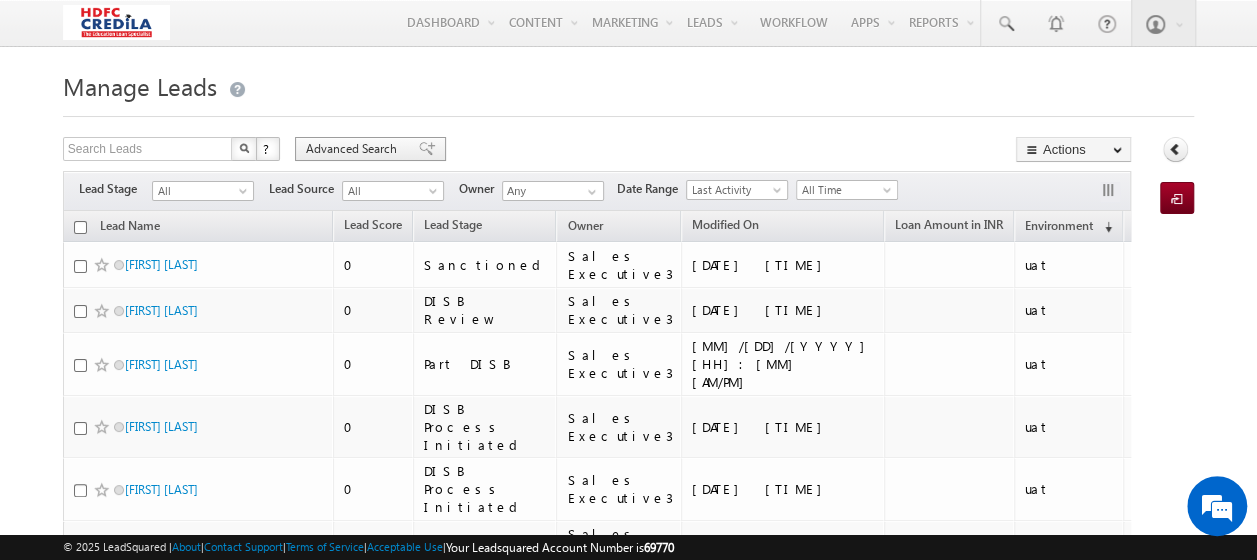 click on "Advanced Search" at bounding box center [354, 149] 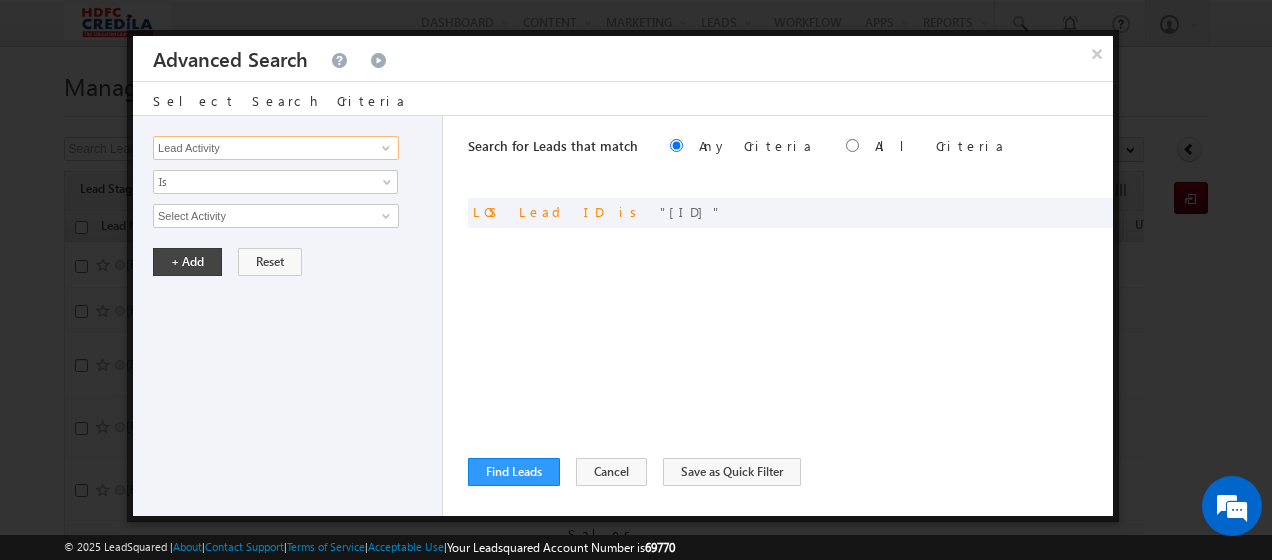 click on "Lead Activity" at bounding box center (276, 148) 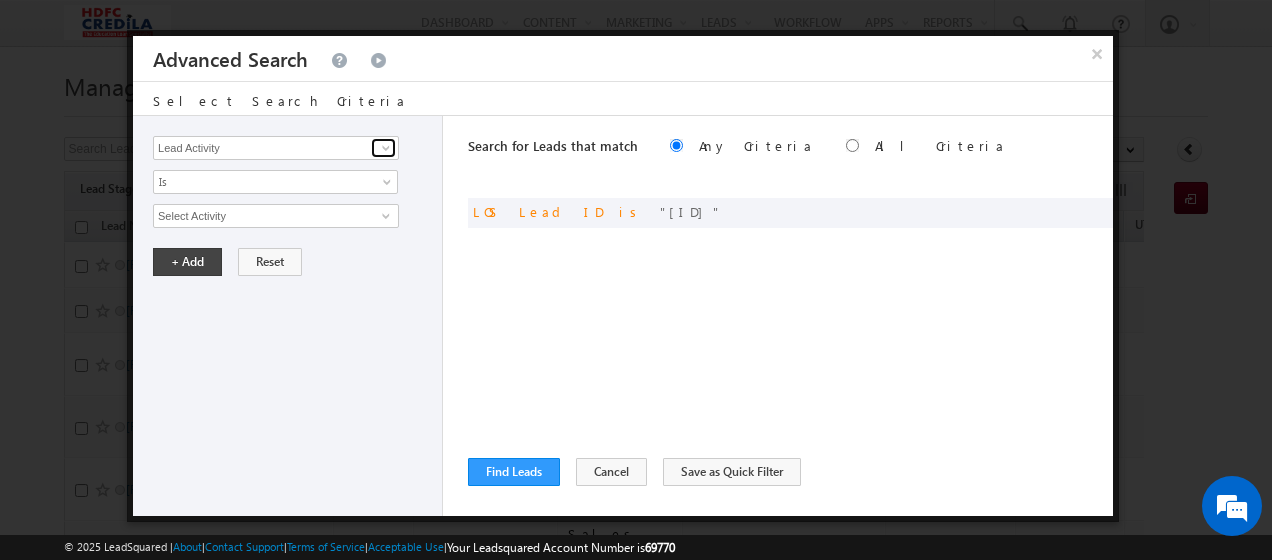 click at bounding box center (386, 148) 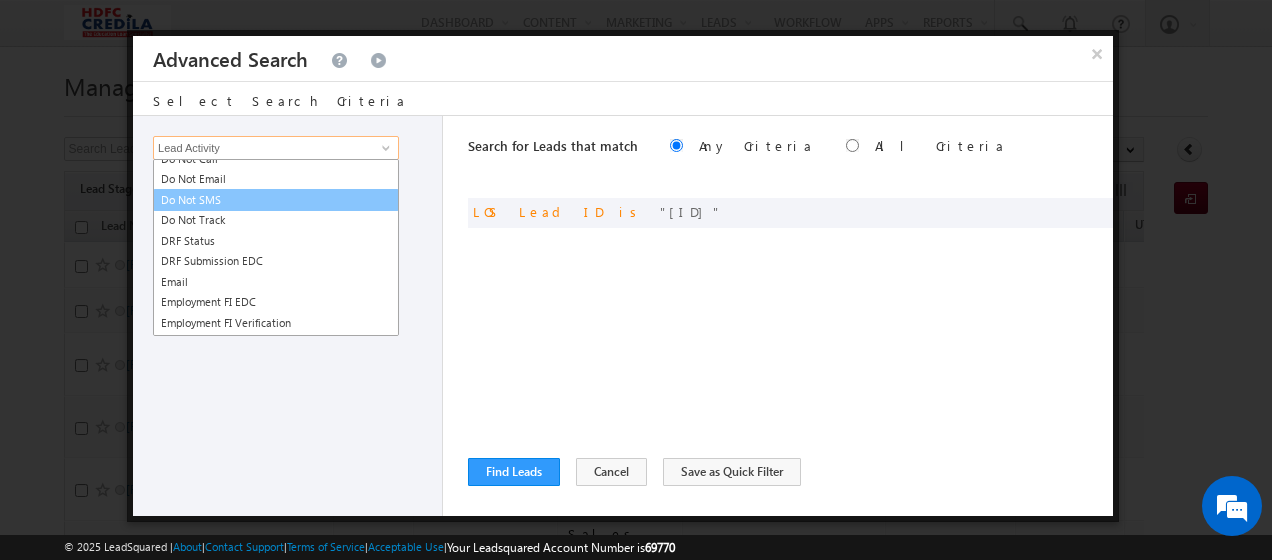 scroll, scrollTop: 206, scrollLeft: 0, axis: vertical 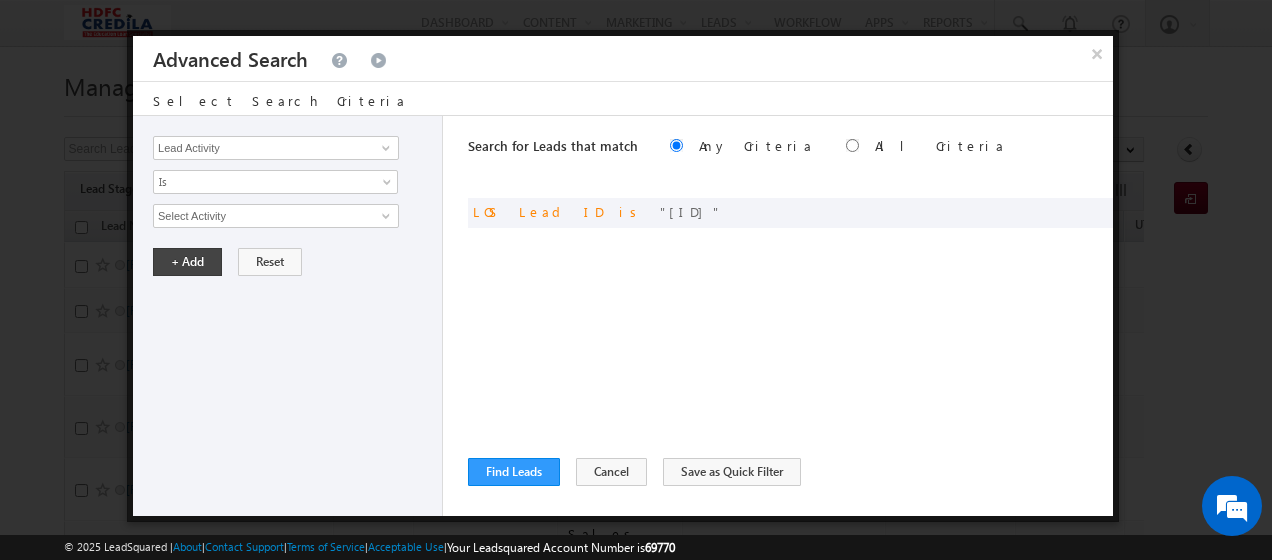 click on "Lead Activity Task Sales Group  Prospect Id ACH EDC ACH status Address 1 Address 2 Admission Status Admission Status EDC Admission Status SUD Agreement Signin Status Agreement Status EDC Application fomr URL - Status Application fomr URL - Application form Application fomr URL - ID Application ID Application Number Call Disposition Call Sub Disposition Can Offer Collateral Security Cersai status City Company Consent Consent to Communicate Conversion Referrer URL Country Country of Study Course Type Created By Id Created On Current Opt In Status Do Not Call Do Not Email Do Not SMS Do Not Track DRF Status DRF Submission EDC Email Employment FI EDC Employment FI Verification Engagement Score Environment Error for Phone Call Error for Phone Call Sales Error PhoneCall Expected Disbursement date Follow Up Required for SUD Incoming Lead Stage Insurance application status Insurance Application Submission EDC Is Portal User Job Title KYC EDC KYC status Last Activity Last Activity Date" at bounding box center [288, 316] 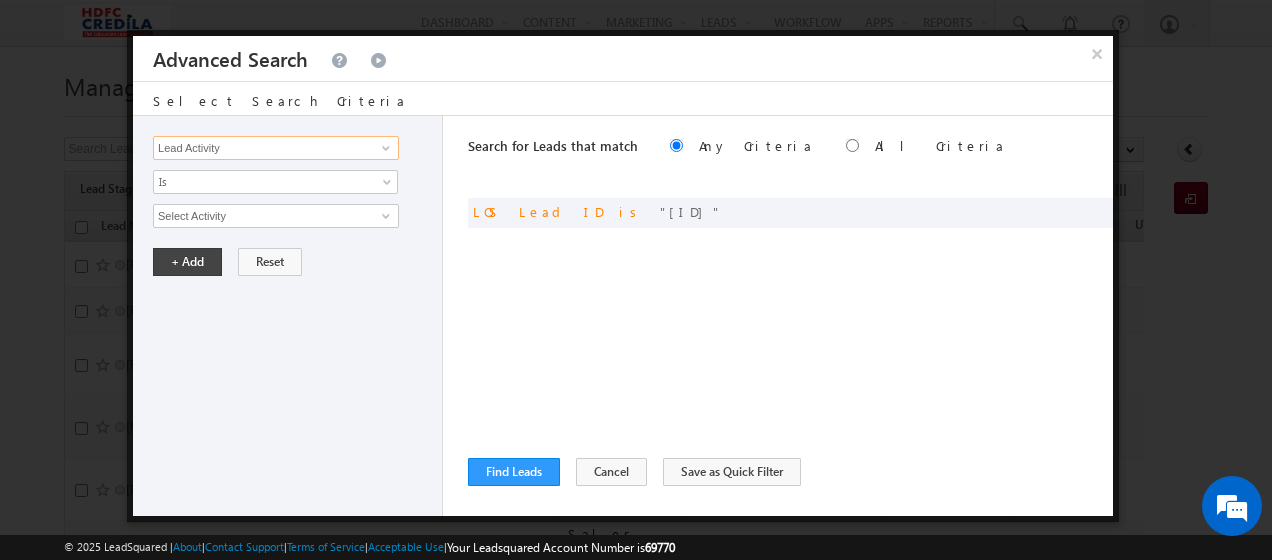 click on "Lead Activity" at bounding box center [276, 148] 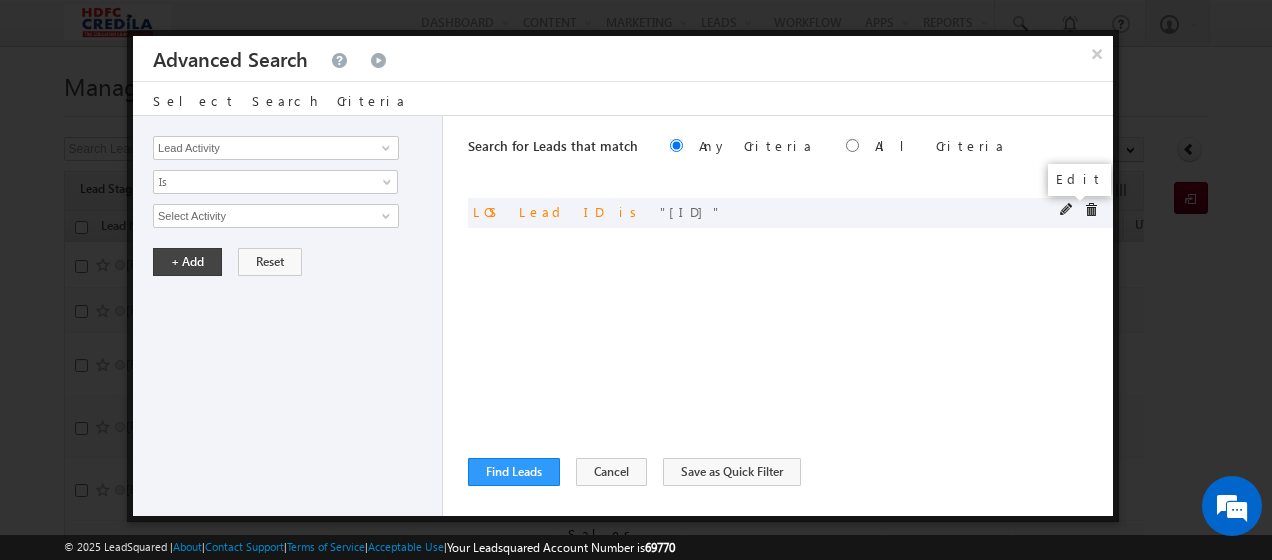 click at bounding box center [1067, 210] 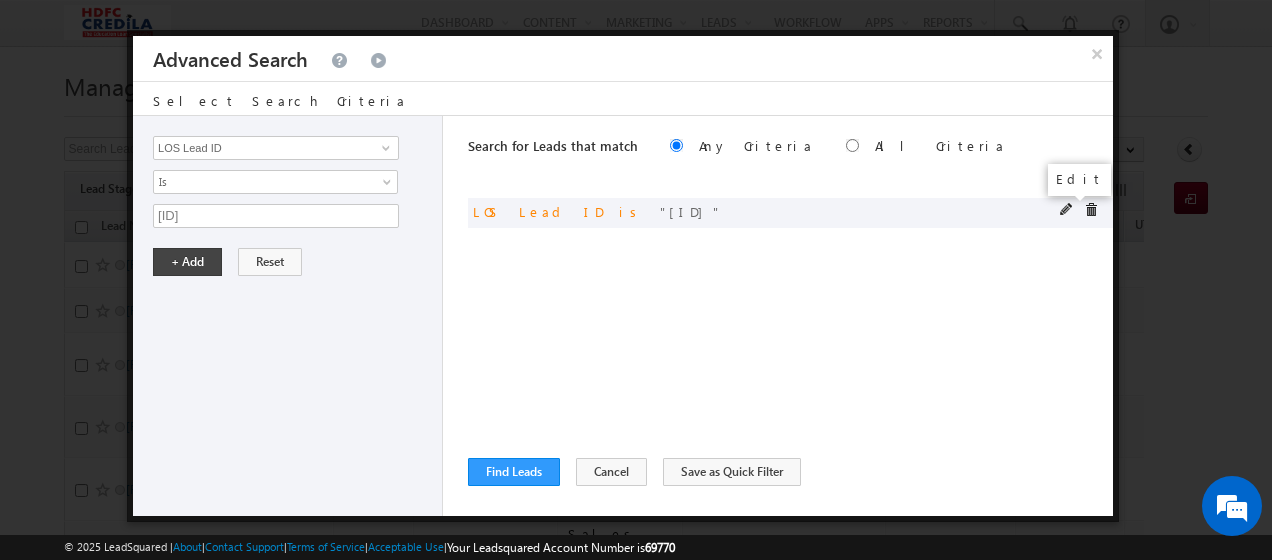 click at bounding box center (1067, 210) 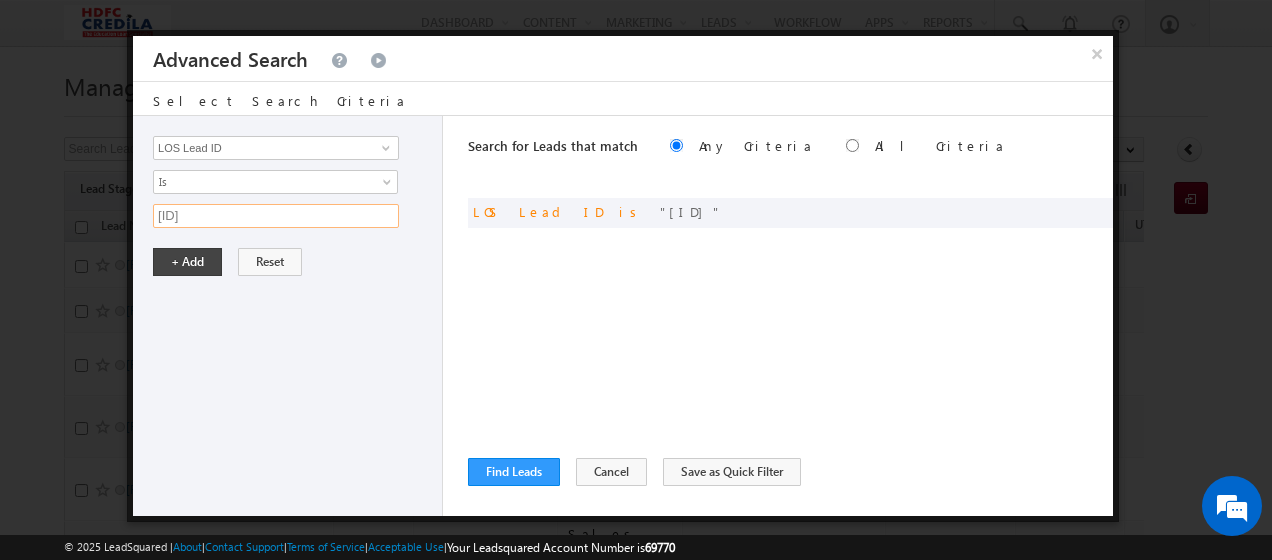 click on "D2507185007" at bounding box center (276, 216) 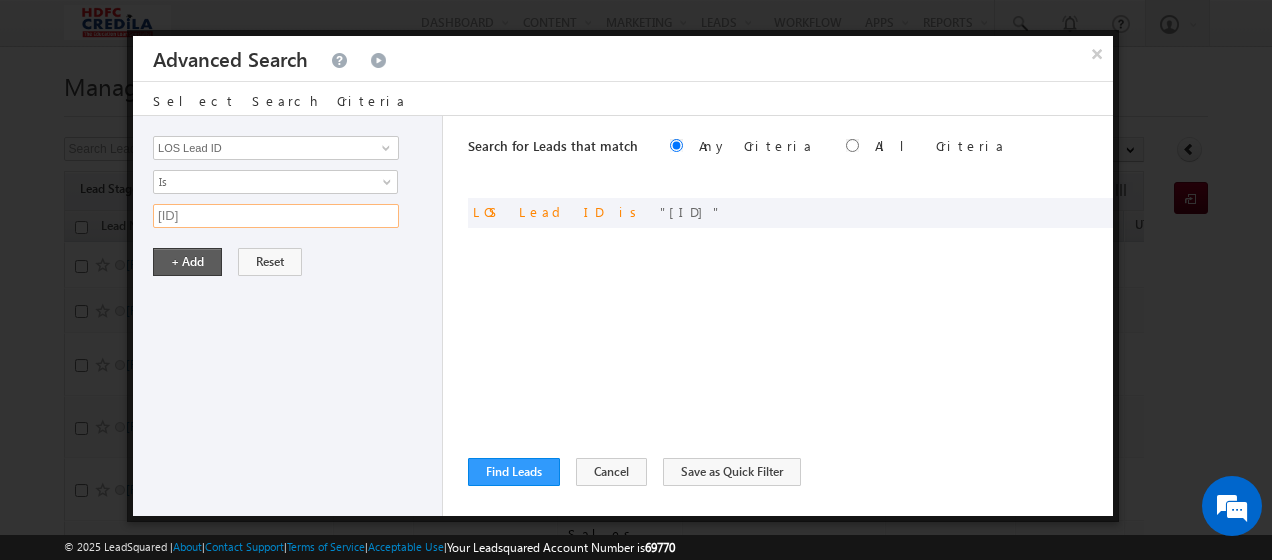 type on "L250718000012" 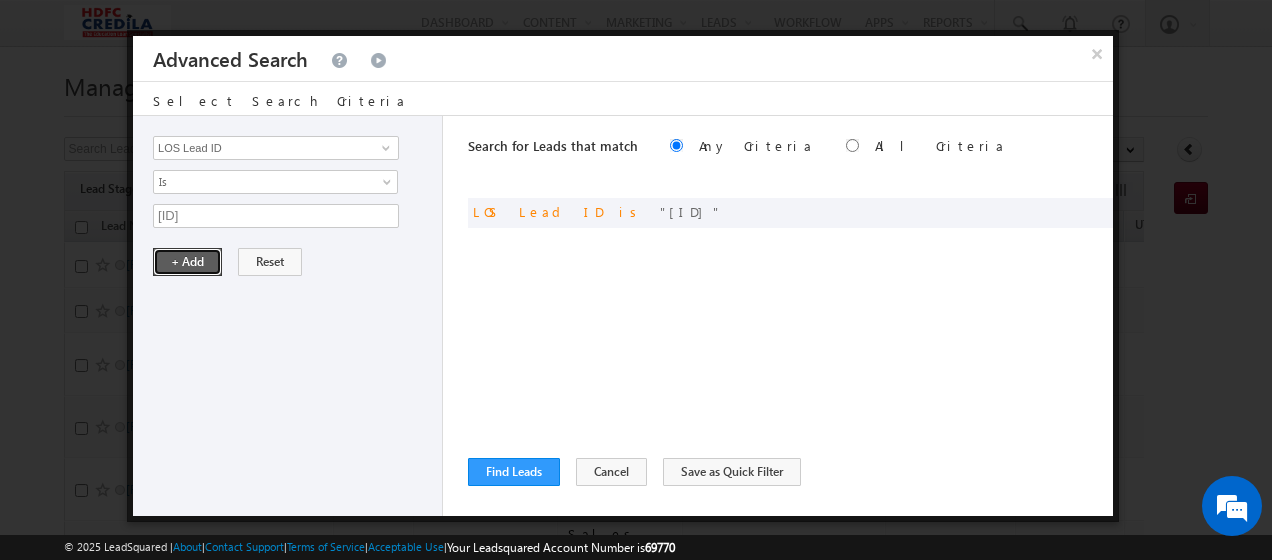 click on "+ Add" at bounding box center [187, 262] 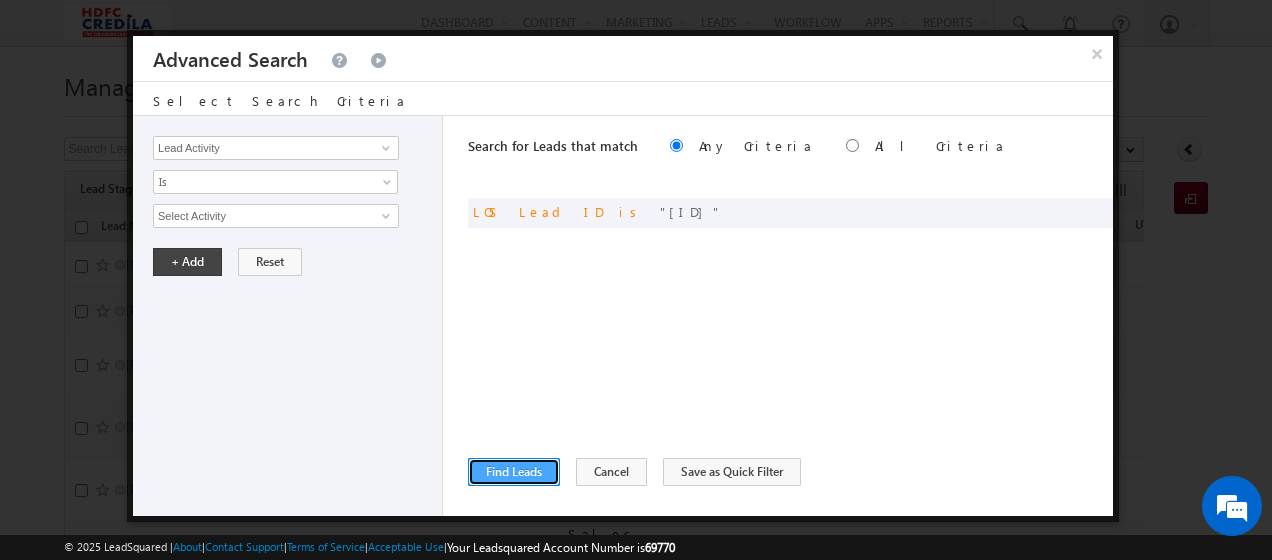click on "Find Leads" at bounding box center (514, 472) 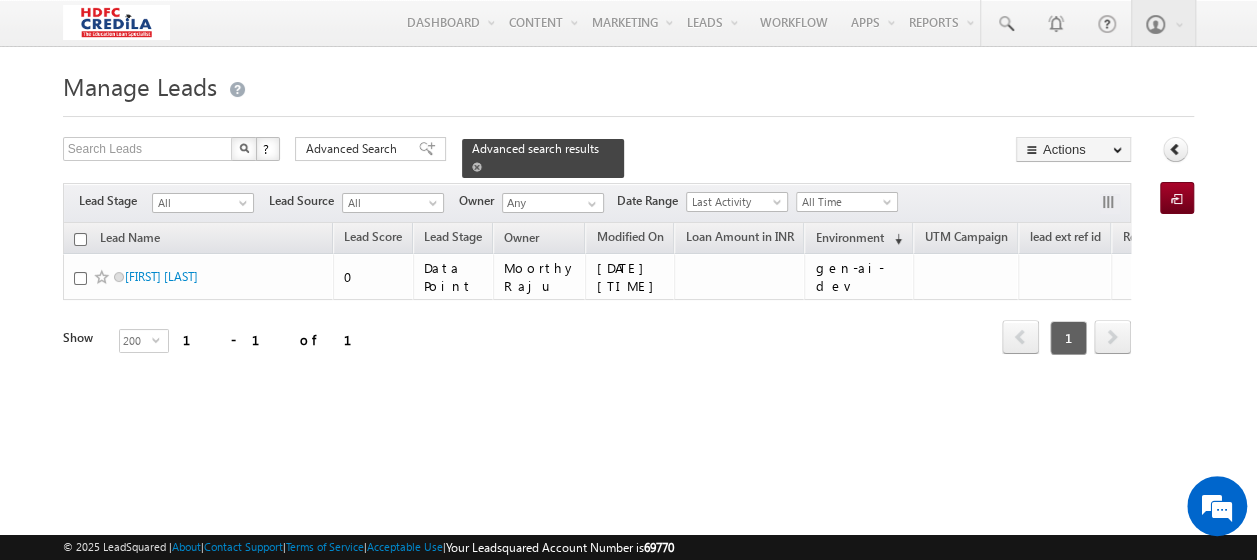 click on "Advanced search results" at bounding box center (535, 148) 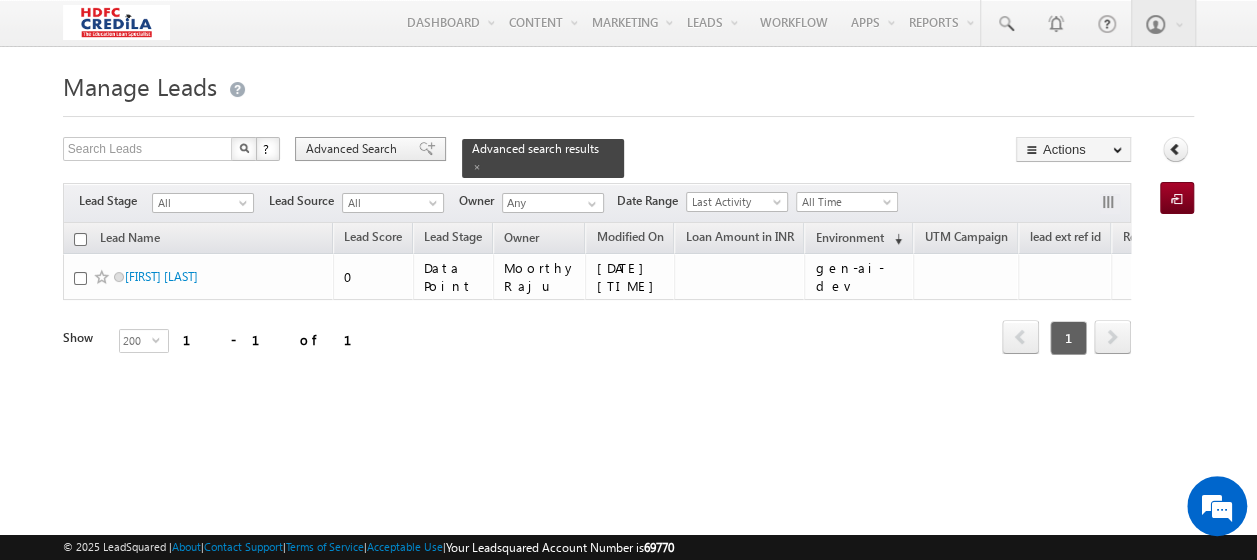 click on "Advanced Search" at bounding box center (354, 149) 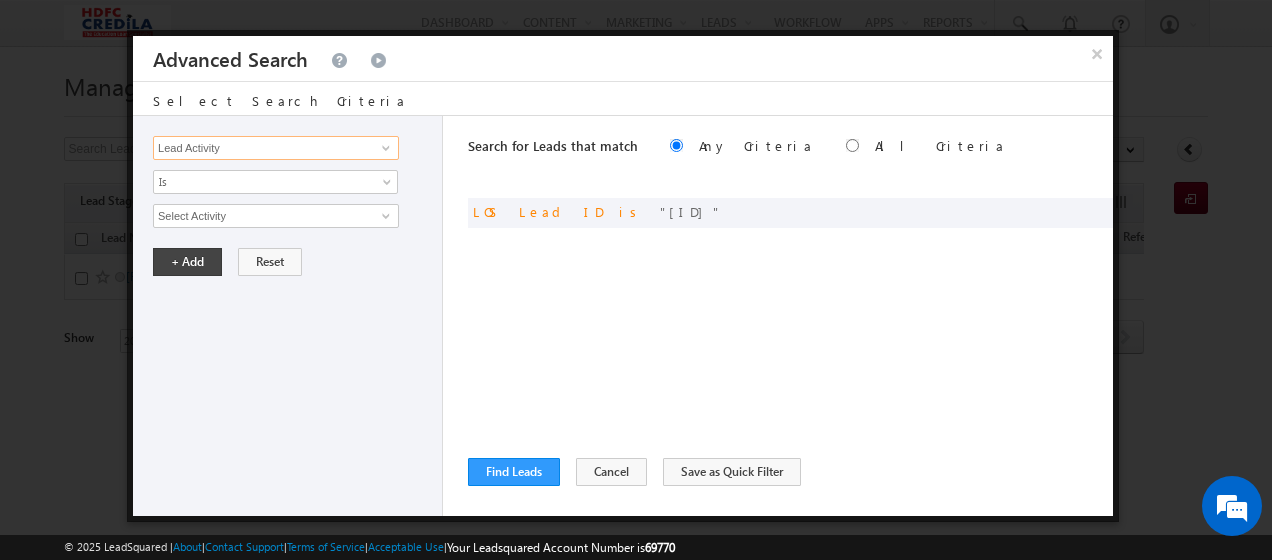 click on "Lead Activity" at bounding box center [276, 148] 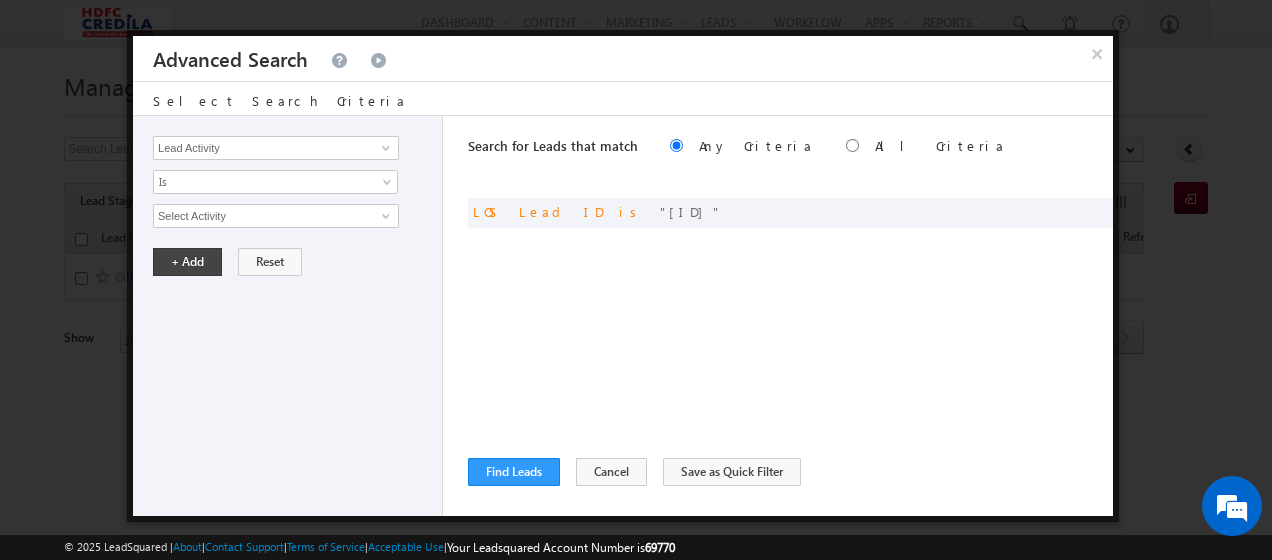 drag, startPoint x: 562, startPoint y: 210, endPoint x: 684, endPoint y: 228, distance: 123.32072 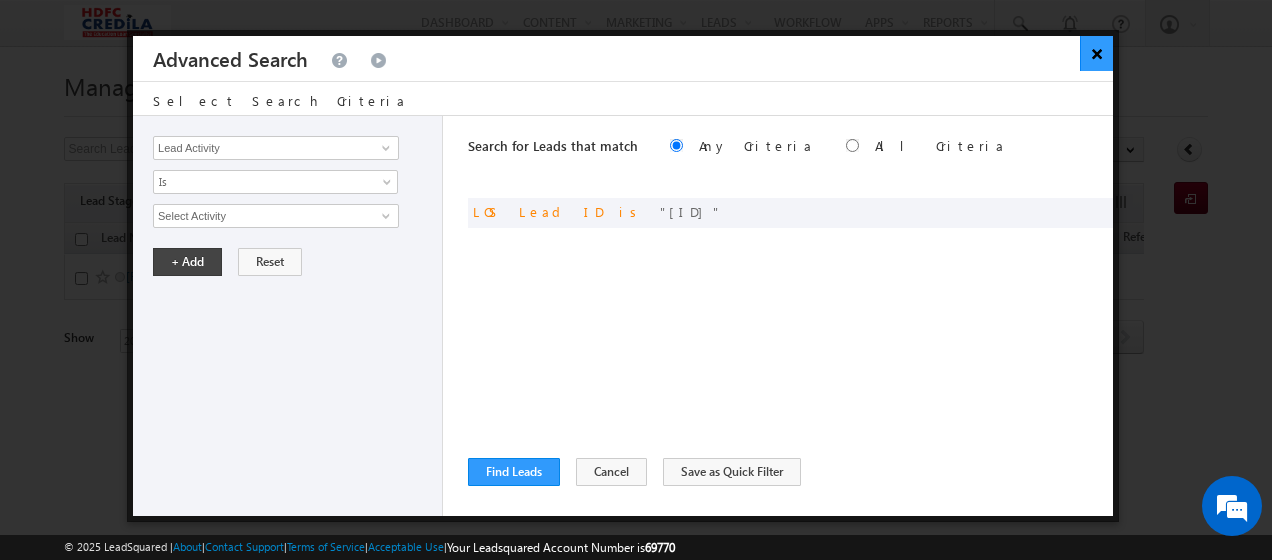 click on "×" at bounding box center [1096, 53] 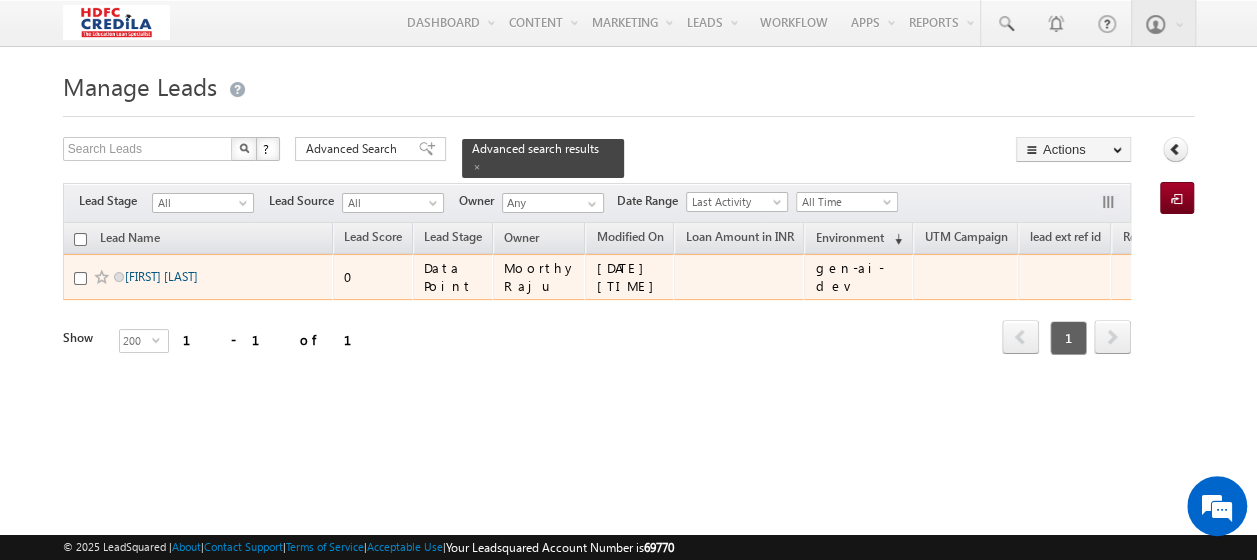 click on "Ashu 1807" at bounding box center (161, 276) 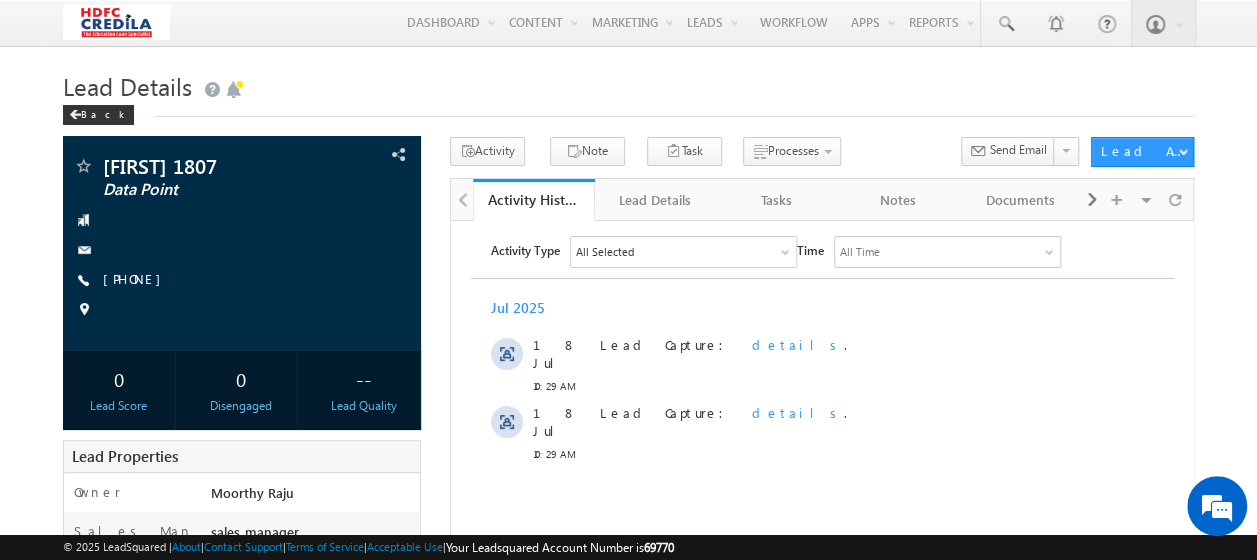 scroll, scrollTop: 0, scrollLeft: 0, axis: both 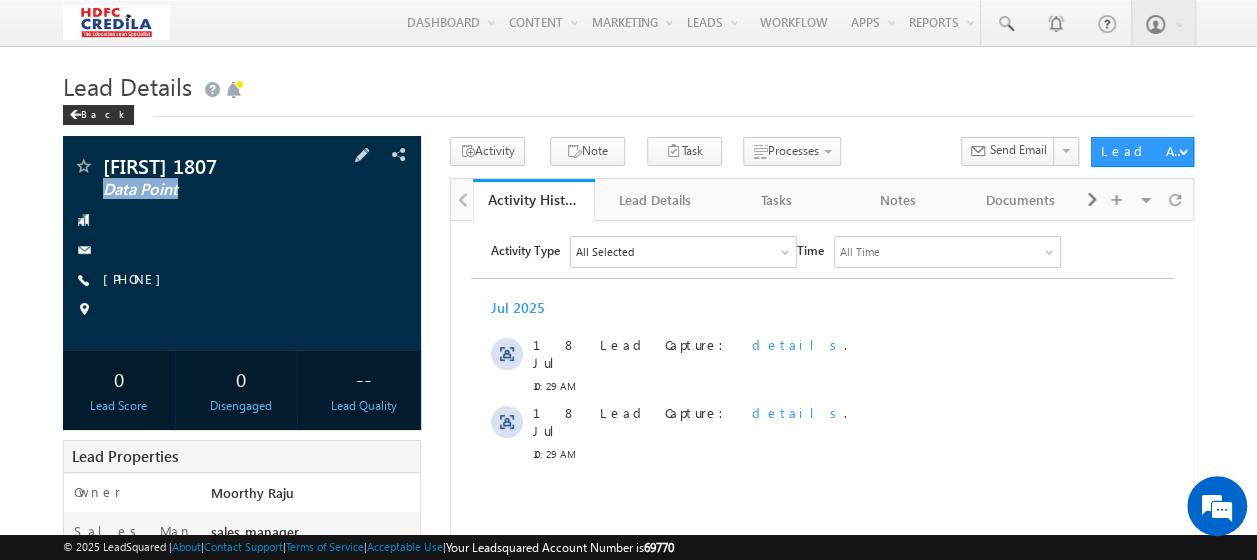 drag, startPoint x: 103, startPoint y: 190, endPoint x: 185, endPoint y: 194, distance: 82.0975 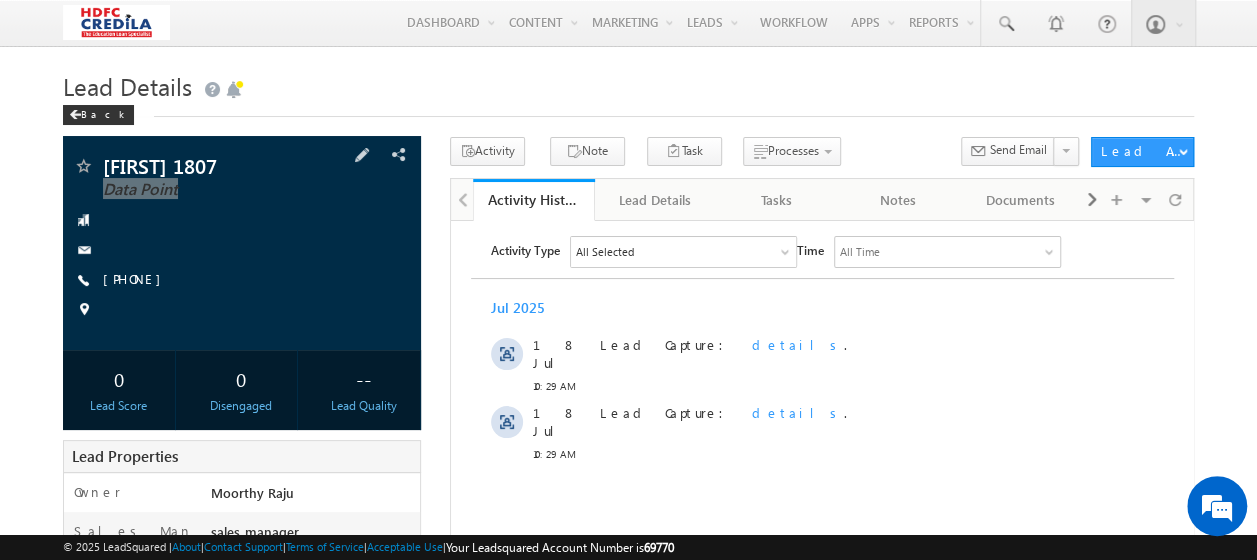scroll, scrollTop: 0, scrollLeft: 0, axis: both 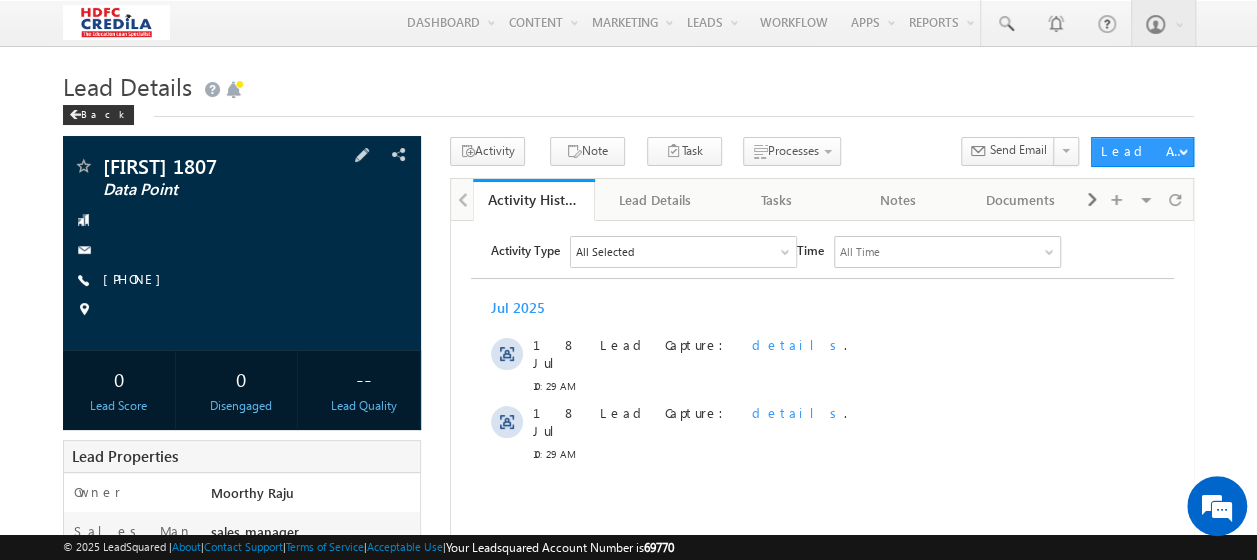 click at bounding box center [242, 220] 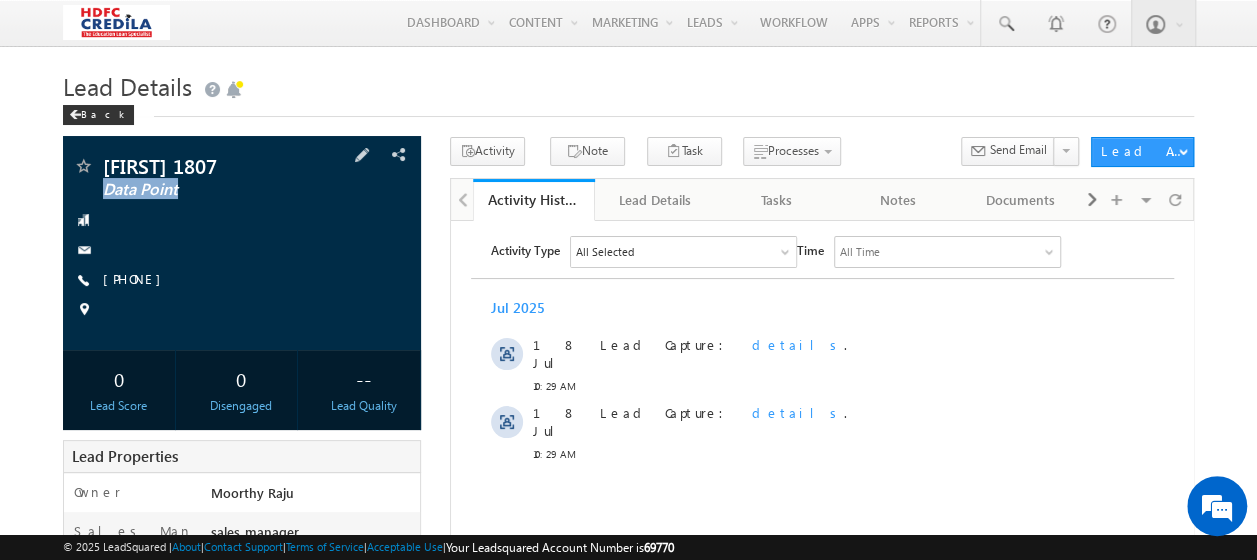 drag, startPoint x: 106, startPoint y: 189, endPoint x: 190, endPoint y: 198, distance: 84.48077 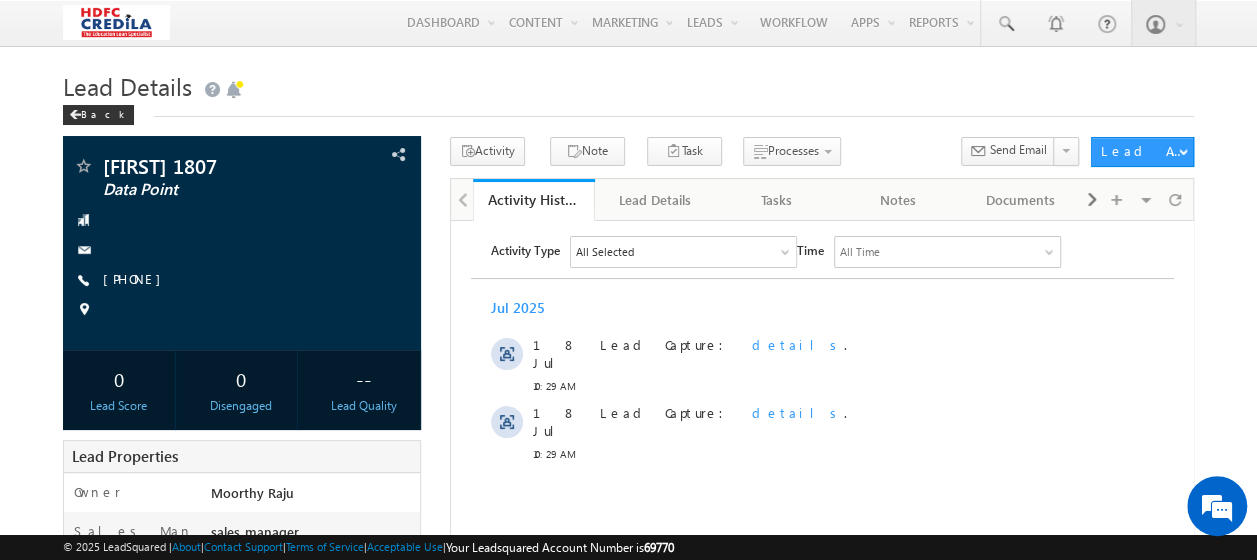 drag, startPoint x: 190, startPoint y: 198, endPoint x: 462, endPoint y: 58, distance: 305.915 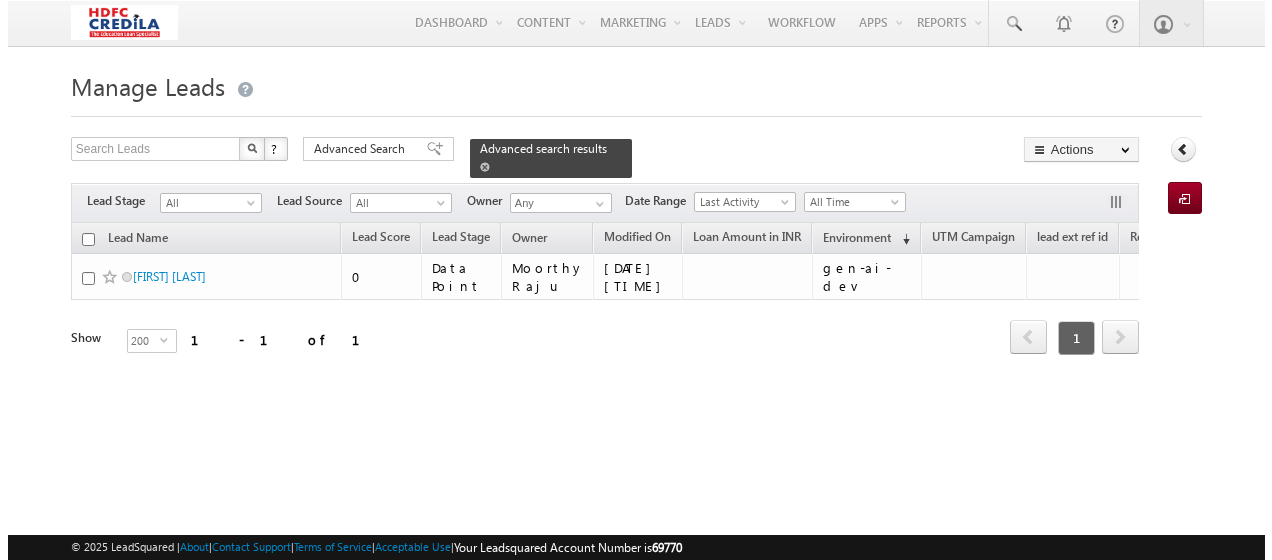 scroll, scrollTop: 0, scrollLeft: 0, axis: both 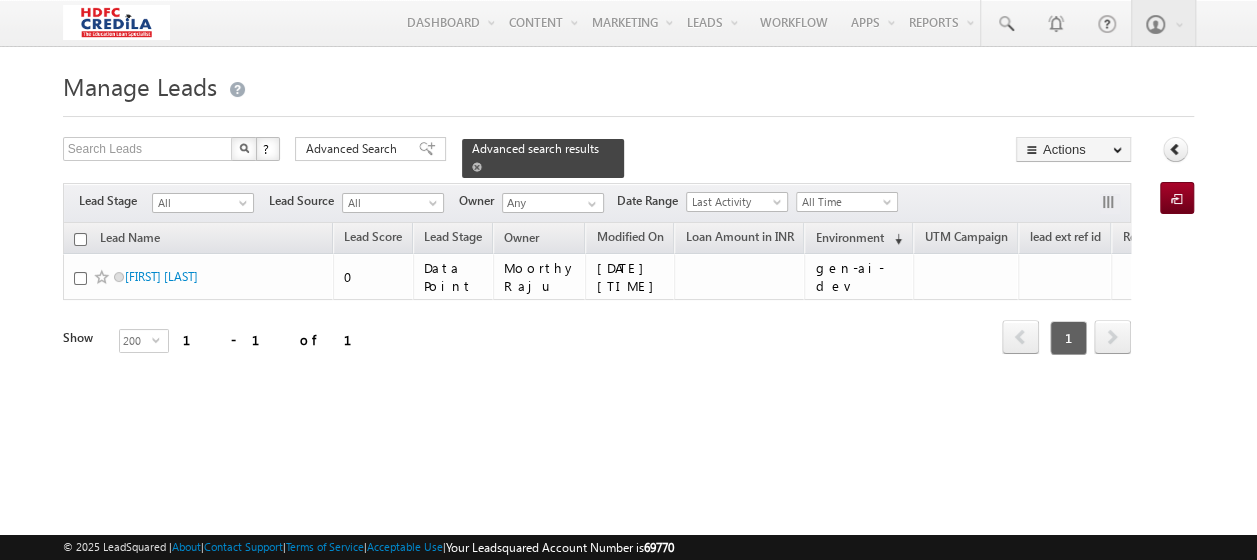 click on "Advanced search results" at bounding box center [535, 148] 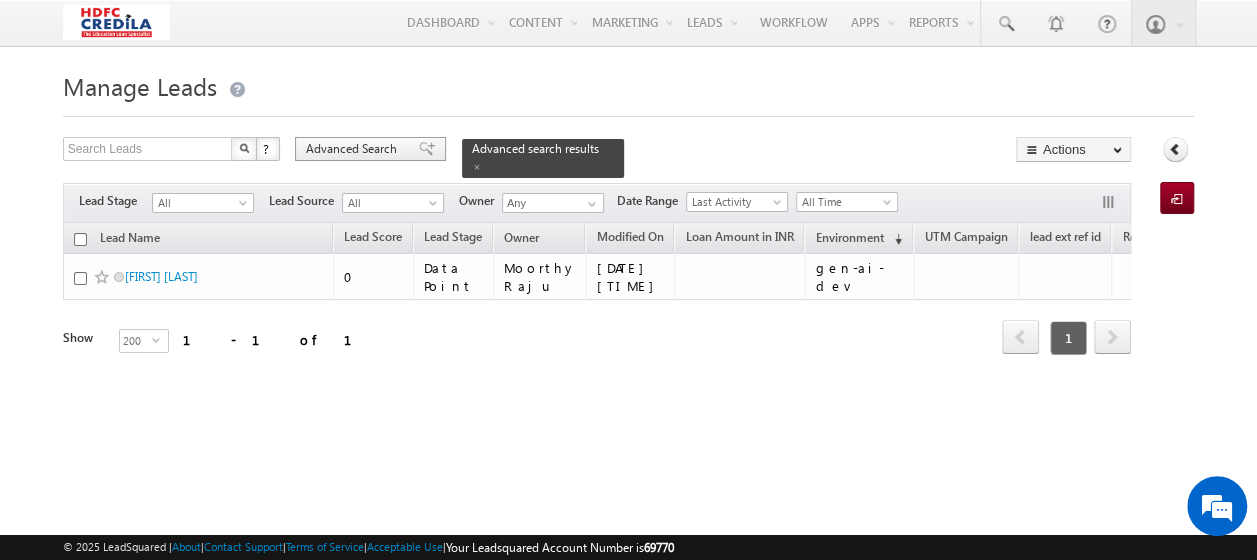 click on "Advanced Search" at bounding box center [354, 149] 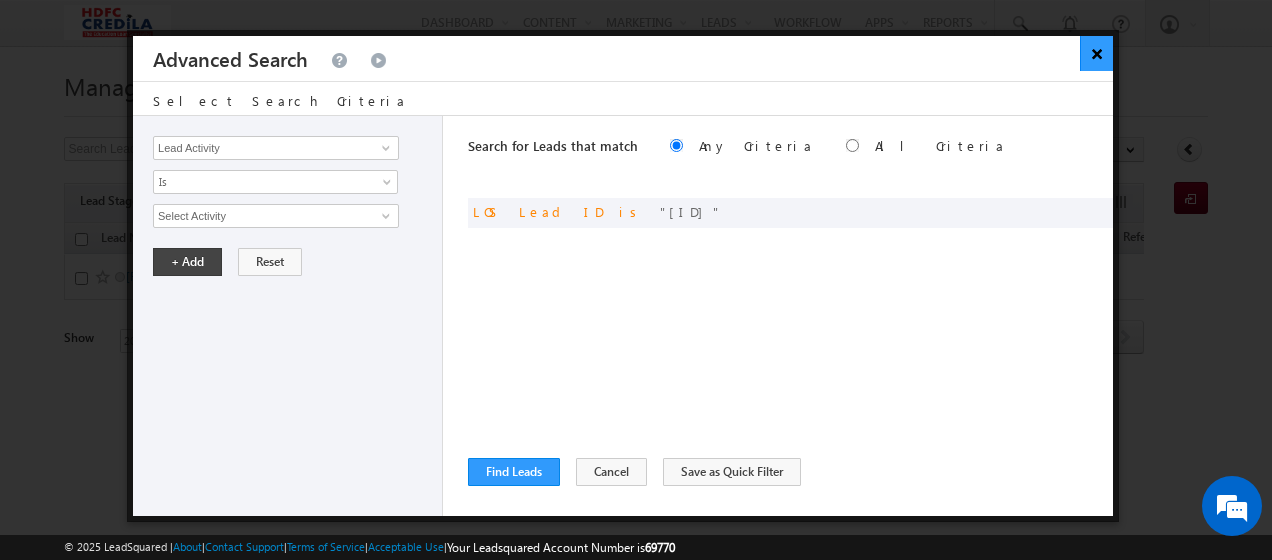 click on "×" at bounding box center [1096, 53] 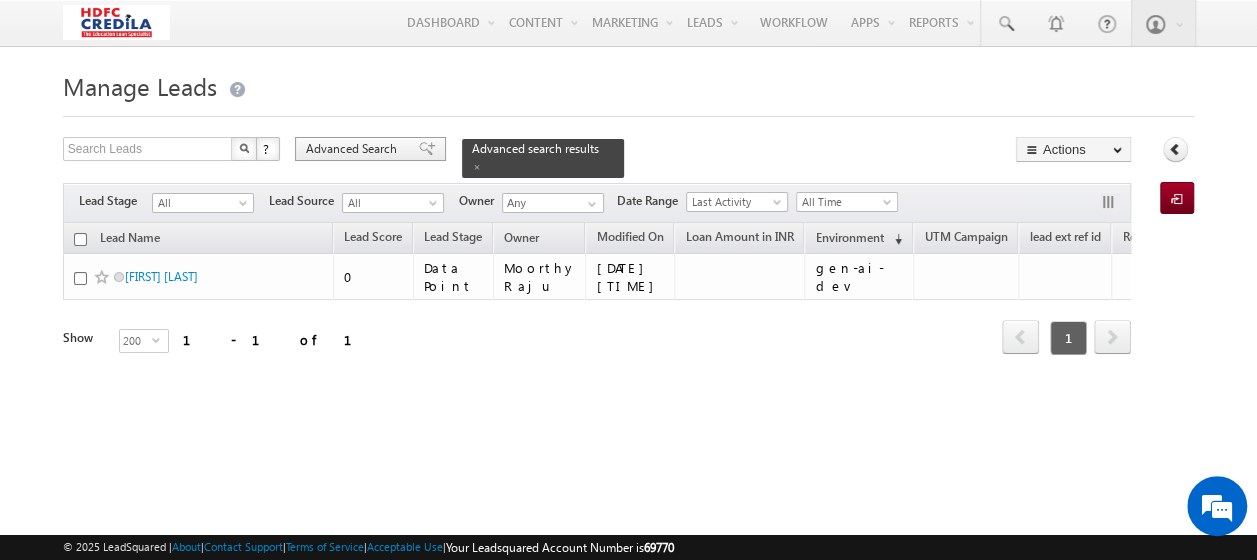 click on "Advanced Search" at bounding box center [354, 149] 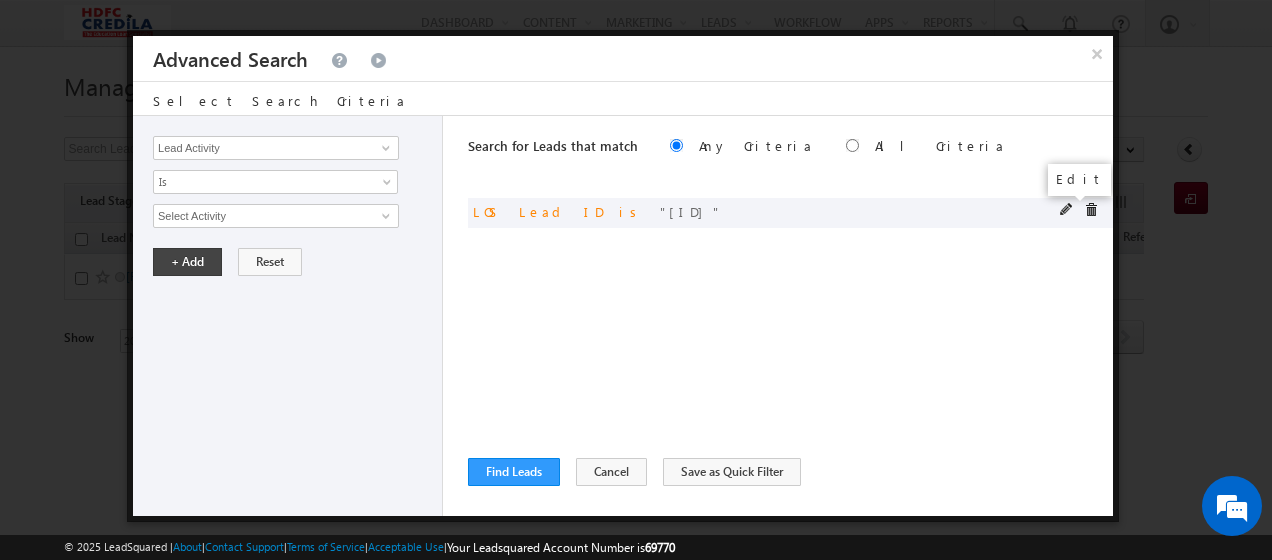 click at bounding box center (1067, 210) 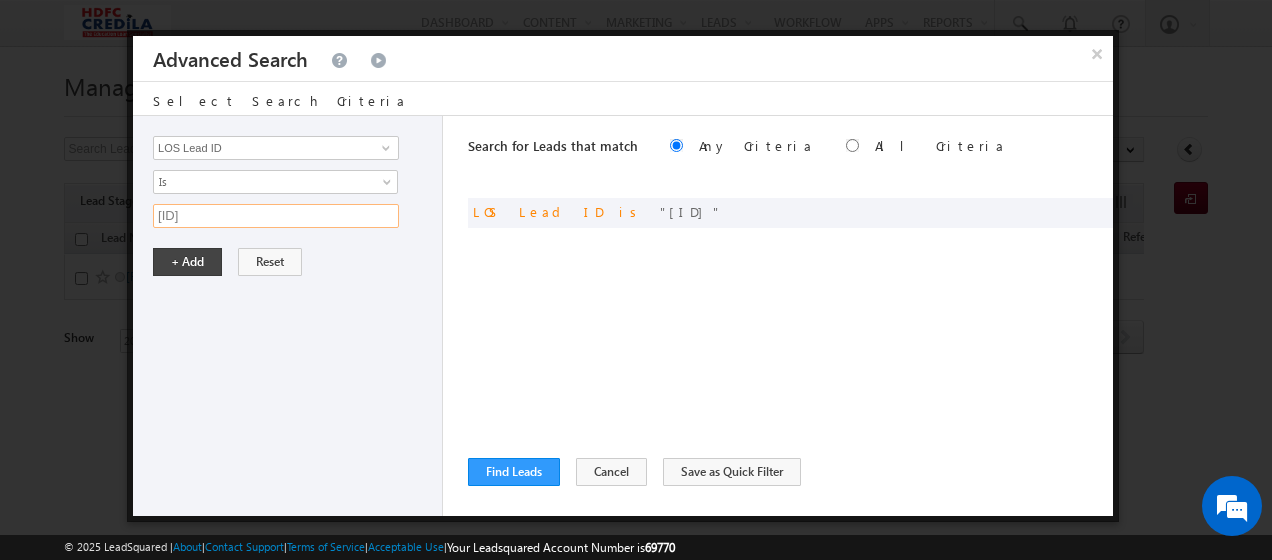 drag, startPoint x: 290, startPoint y: 220, endPoint x: 39, endPoint y: 174, distance: 255.18033 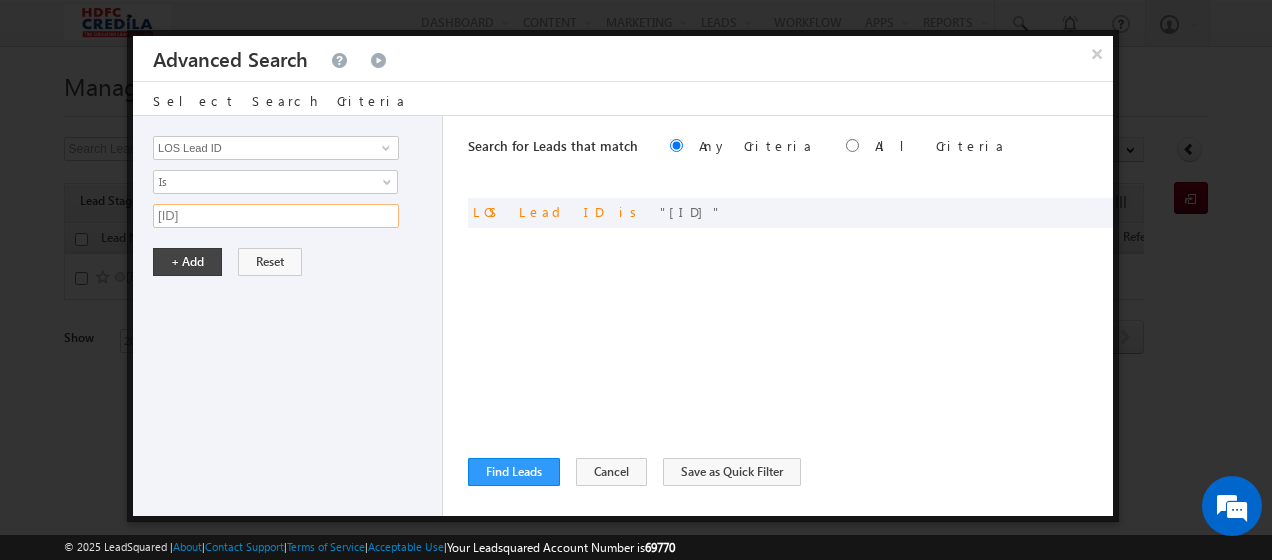 drag, startPoint x: 302, startPoint y: 209, endPoint x: 146, endPoint y: 209, distance: 156 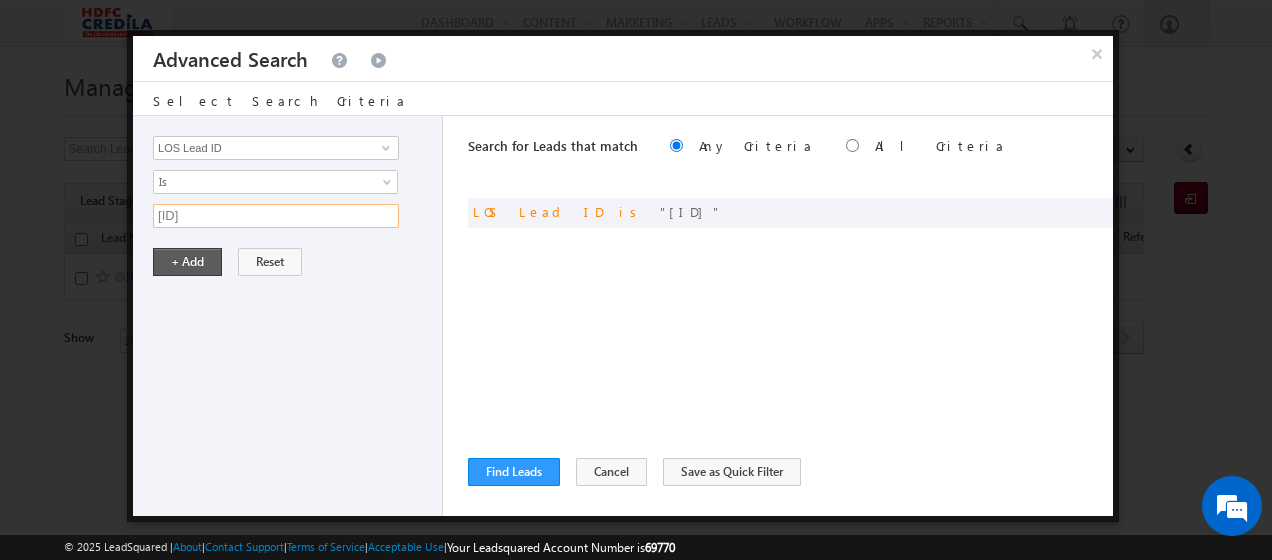 type on "D2506035006" 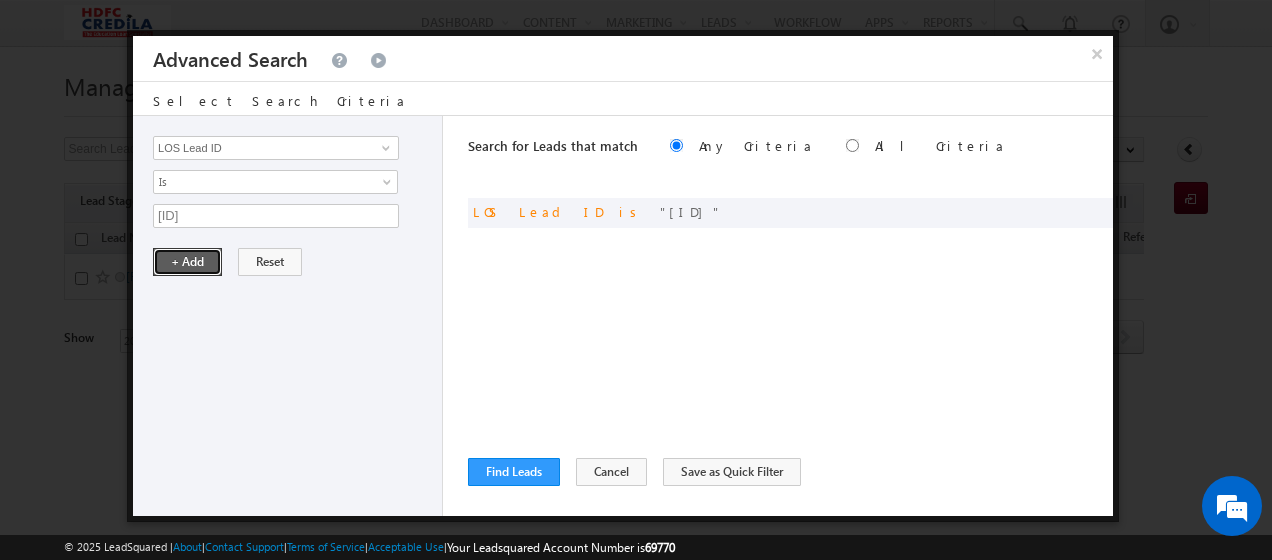 click on "+ Add" at bounding box center (187, 262) 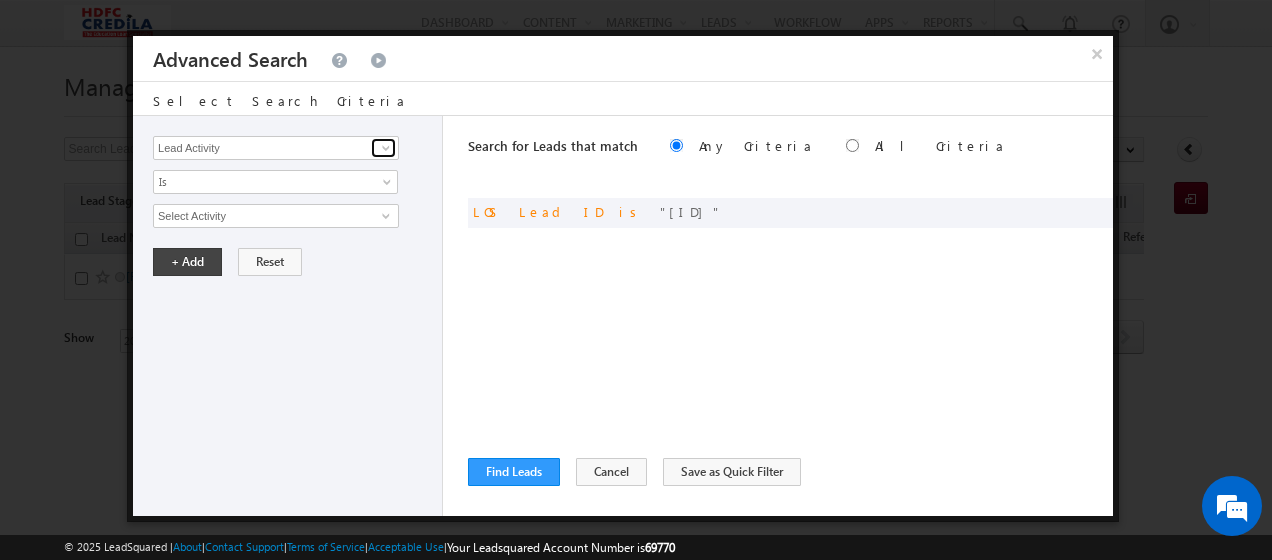 click at bounding box center (383, 148) 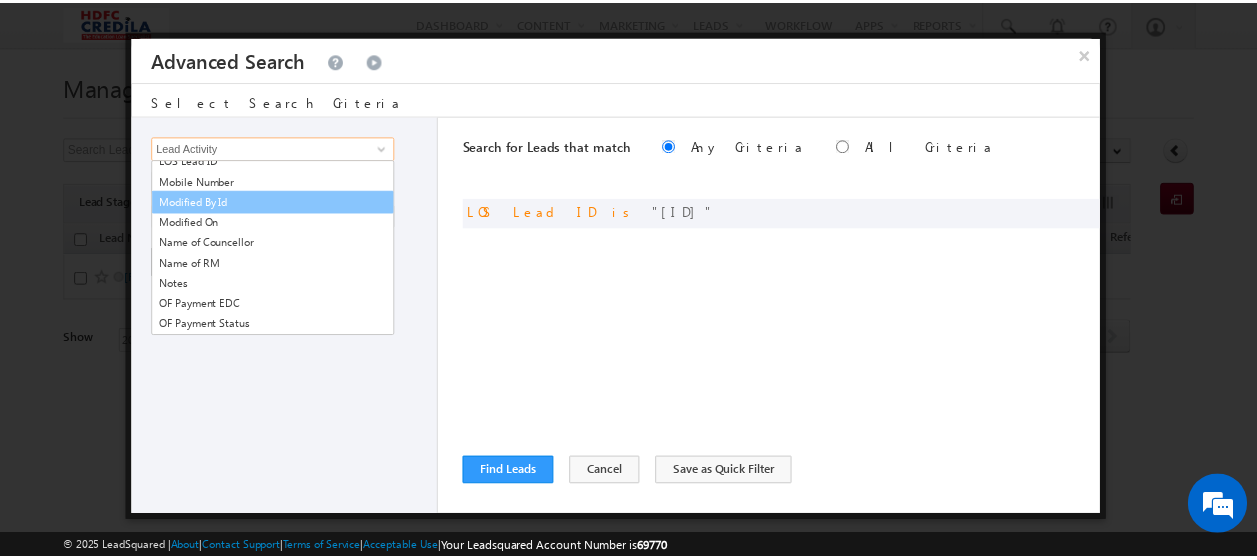 scroll, scrollTop: 1505, scrollLeft: 0, axis: vertical 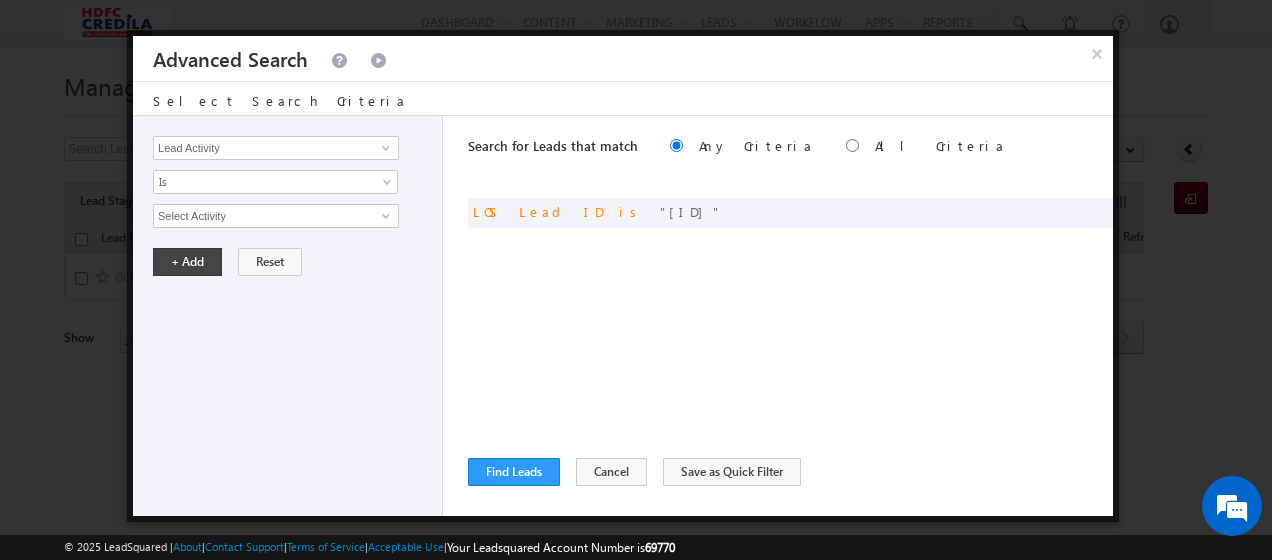 drag, startPoint x: 600, startPoint y: 336, endPoint x: 448, endPoint y: 375, distance: 156.92355 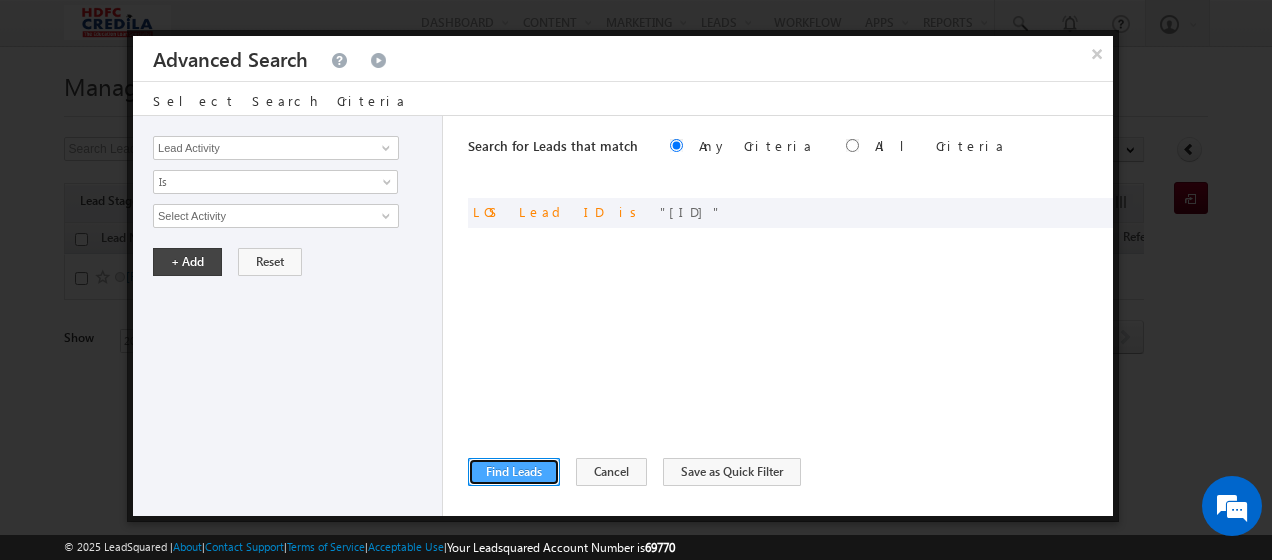 click on "Find Leads" at bounding box center [514, 472] 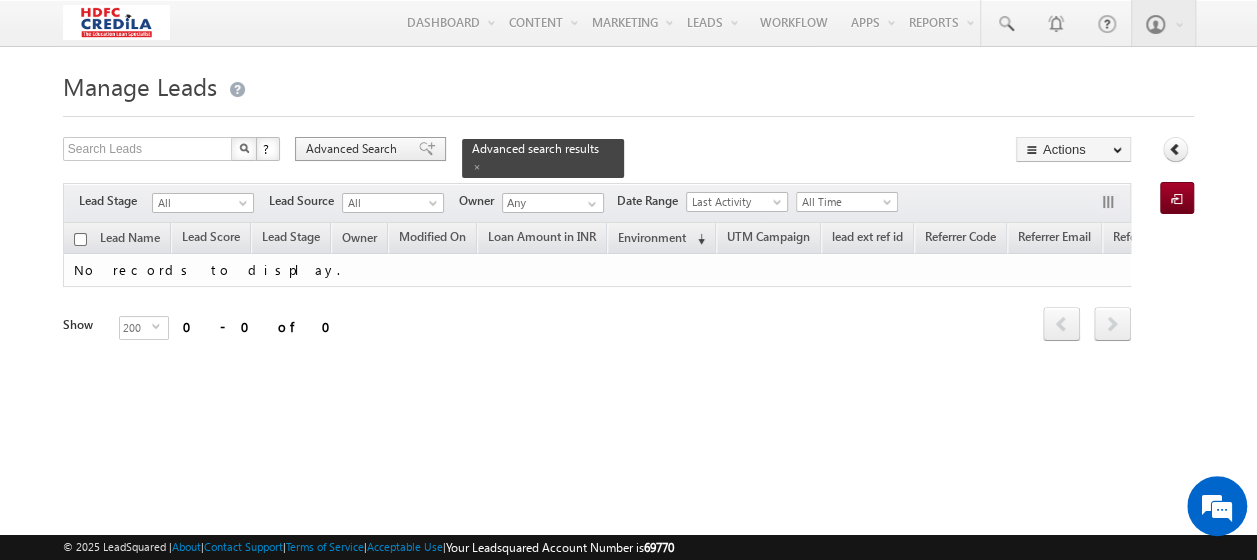 click on "Advanced Search" at bounding box center [354, 149] 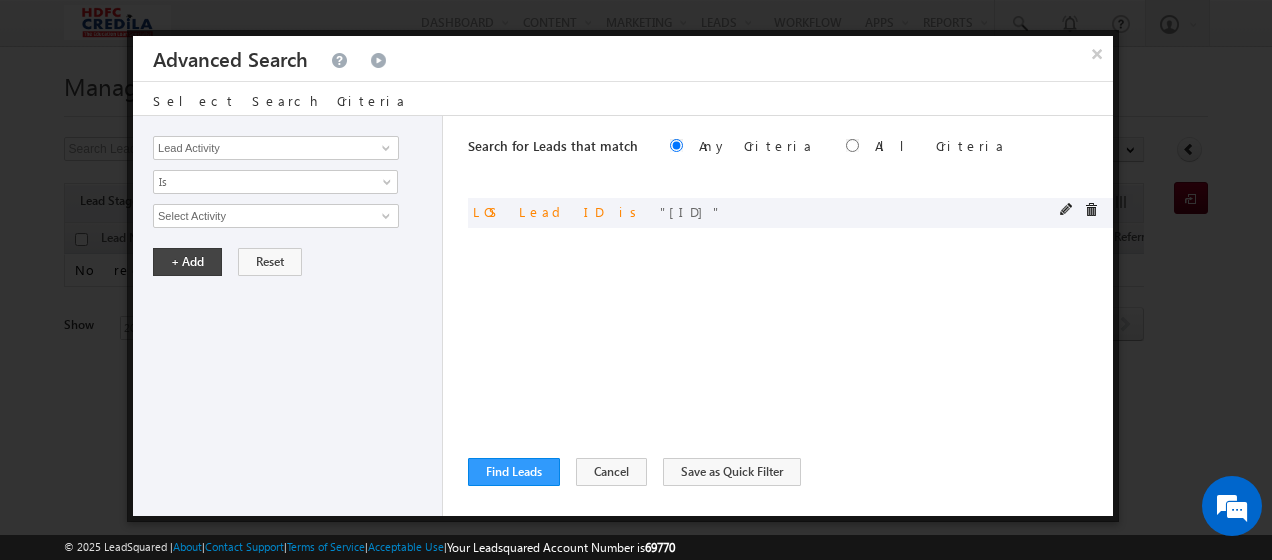 drag, startPoint x: 564, startPoint y: 214, endPoint x: 648, endPoint y: 216, distance: 84.0238 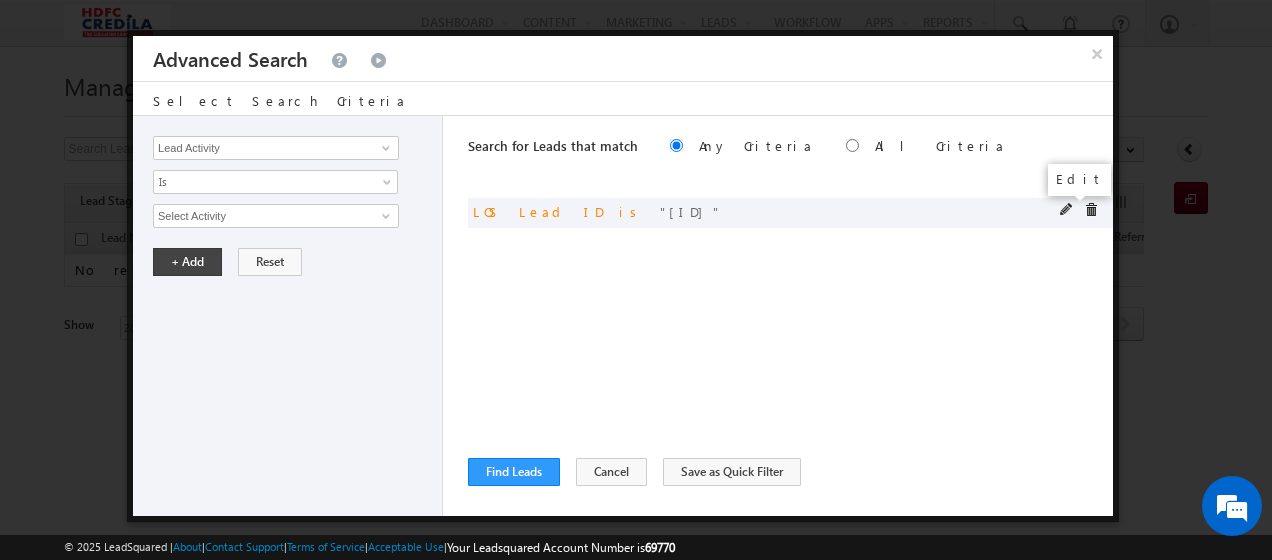 click at bounding box center [1067, 210] 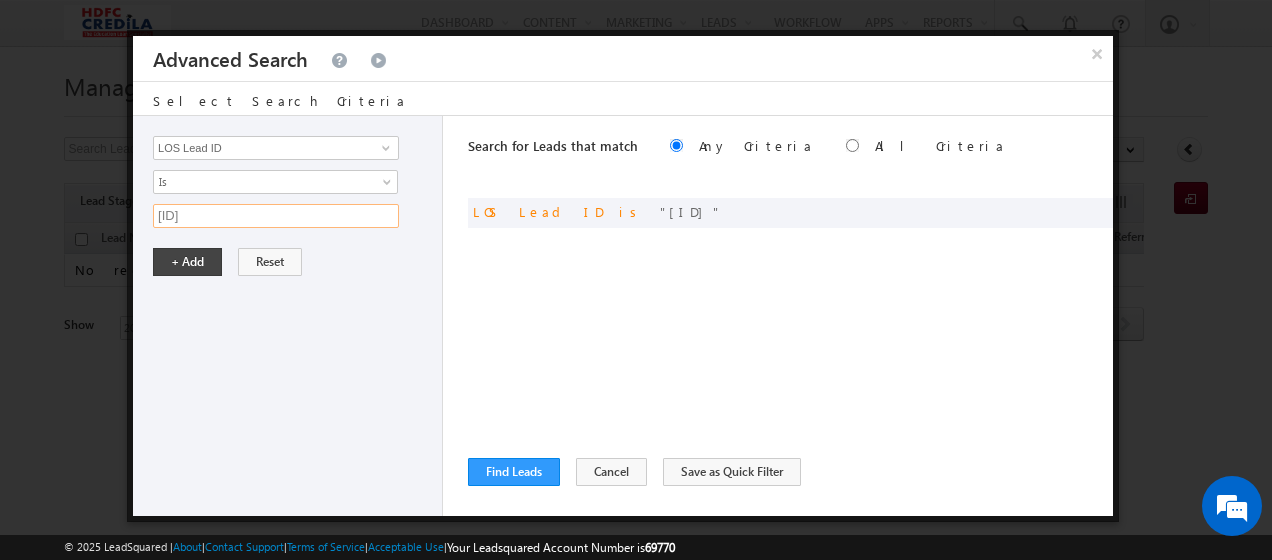 drag, startPoint x: 271, startPoint y: 218, endPoint x: 136, endPoint y: 216, distance: 135.01482 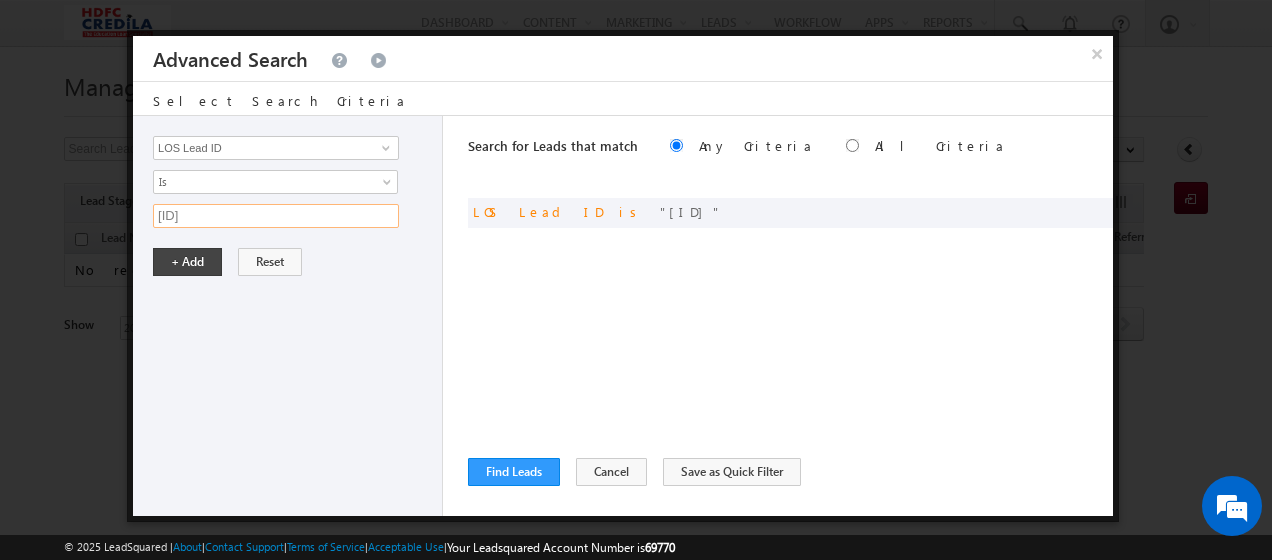 click on "[NUMBER]" at bounding box center [276, 216] 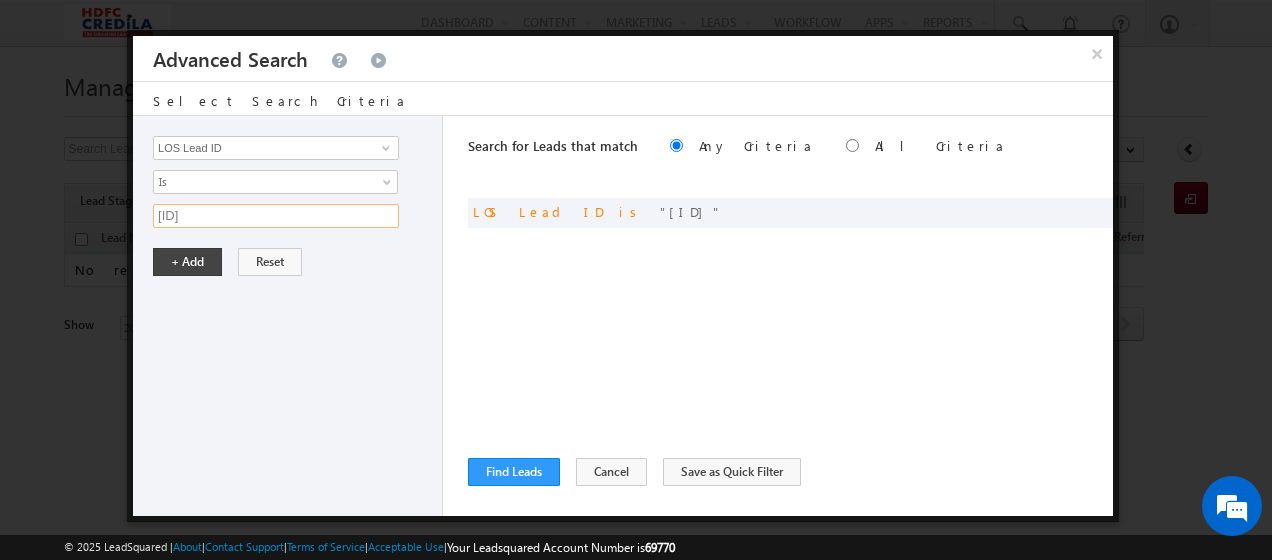 drag, startPoint x: 153, startPoint y: 210, endPoint x: 327, endPoint y: 211, distance: 174.00287 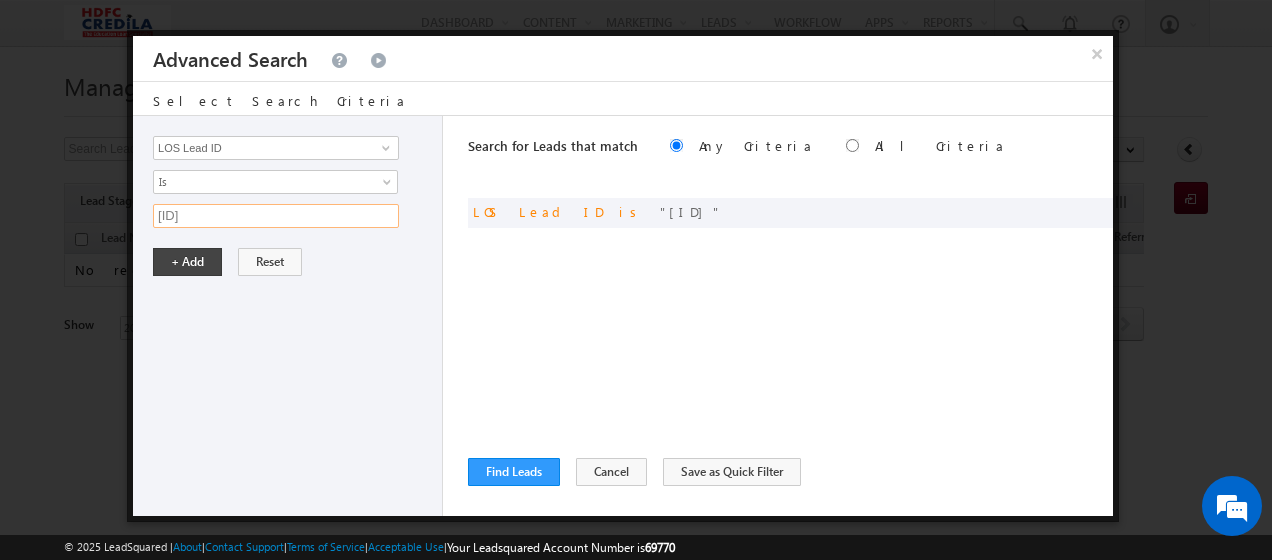 type on "[NUMBER]" 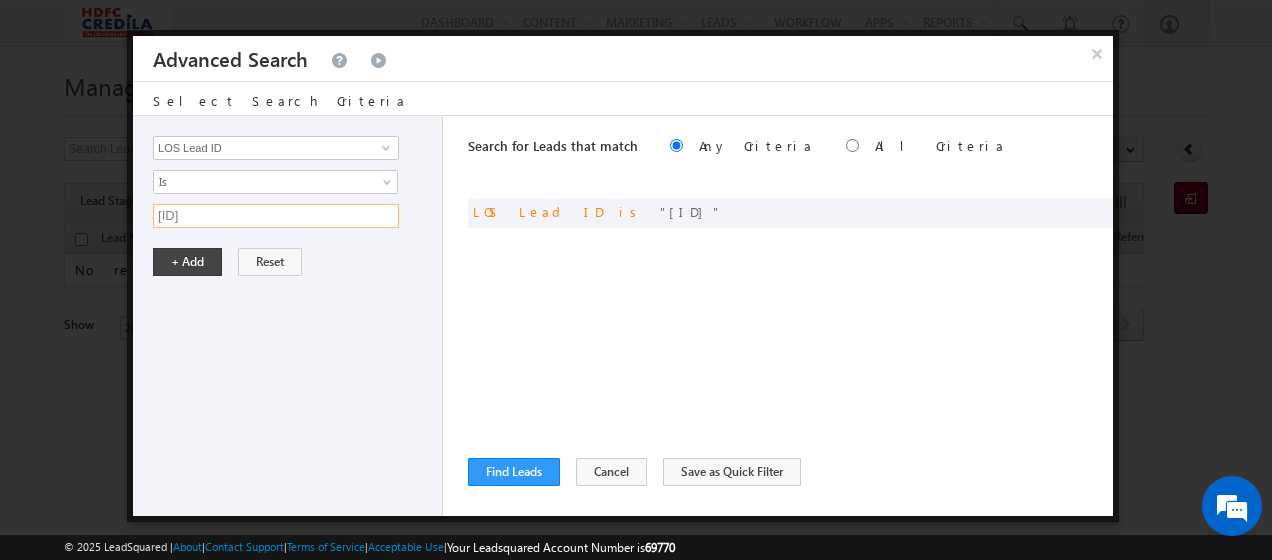 click on "[NUMBER]" at bounding box center [276, 216] 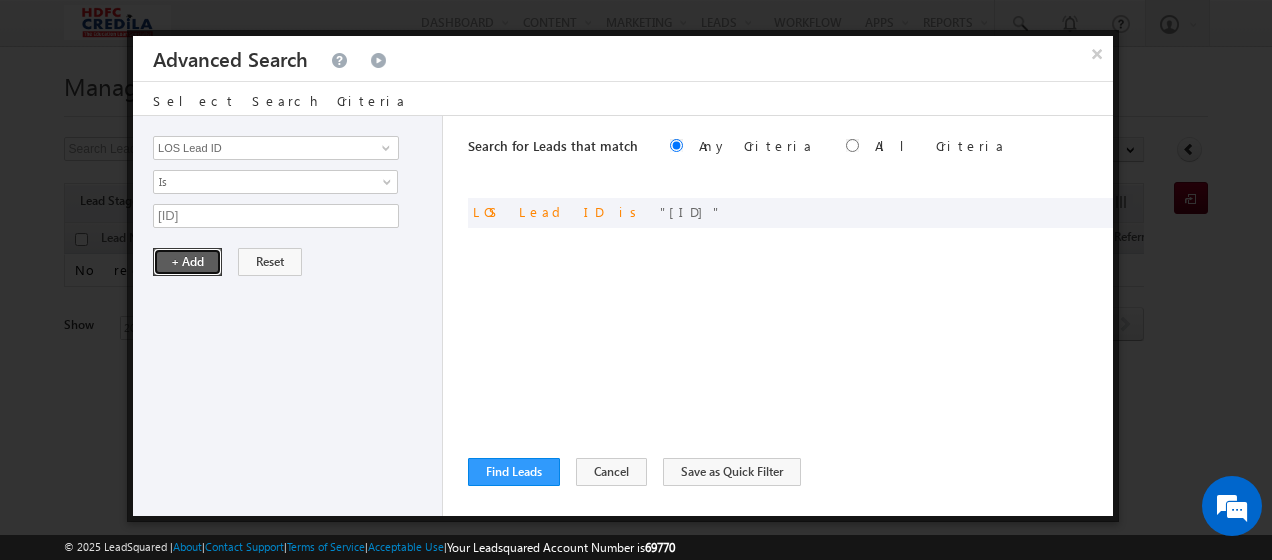 click on "+ Add" at bounding box center (187, 262) 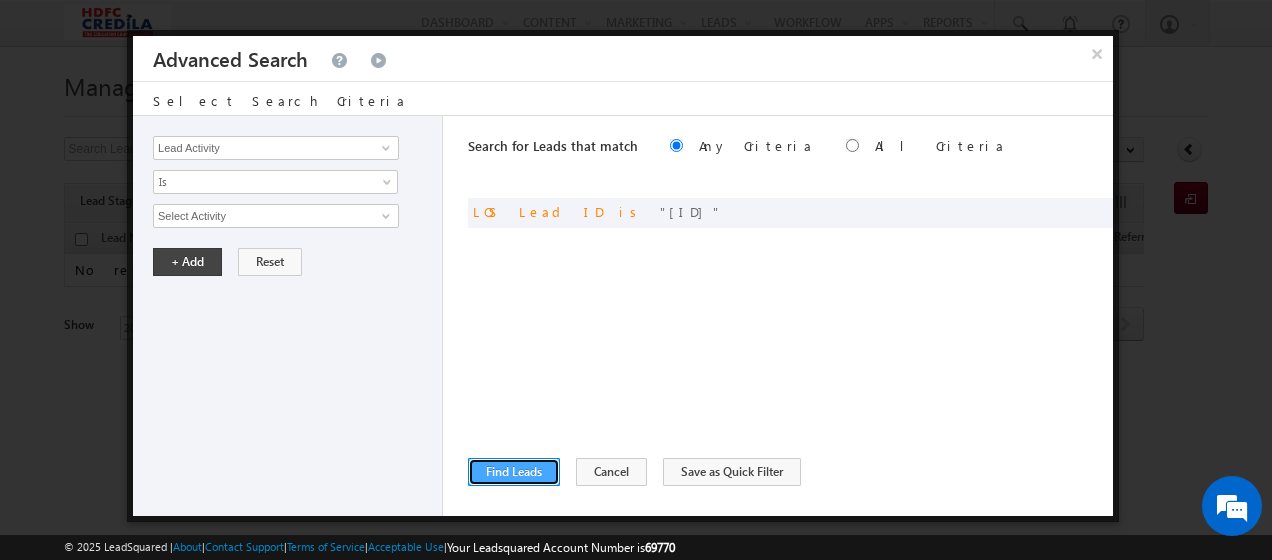 click on "Find Leads" at bounding box center (514, 472) 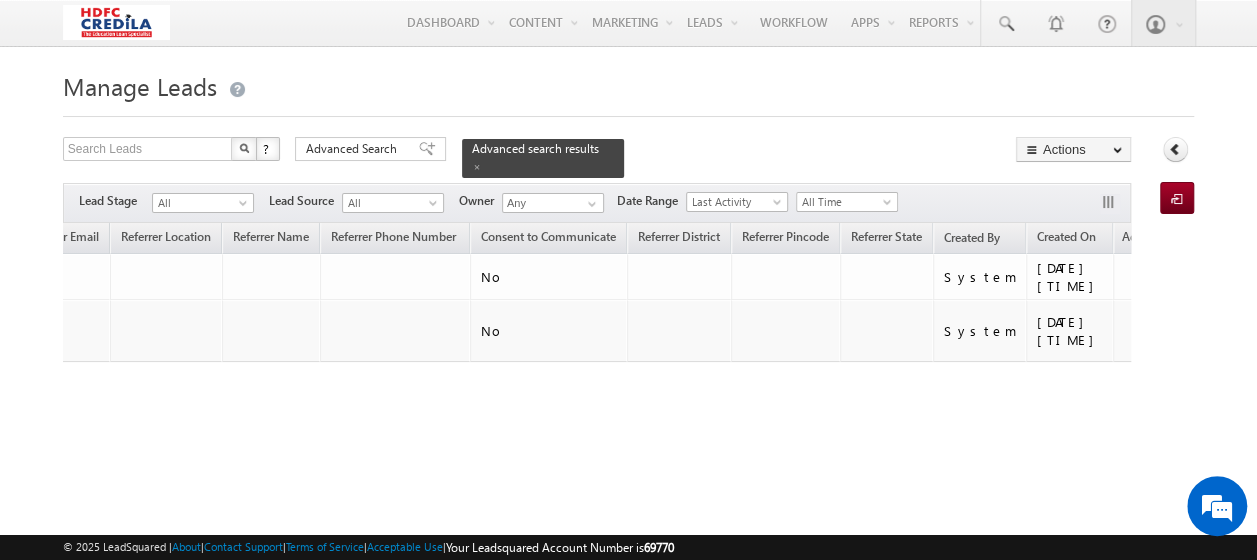 scroll, scrollTop: 0, scrollLeft: 0, axis: both 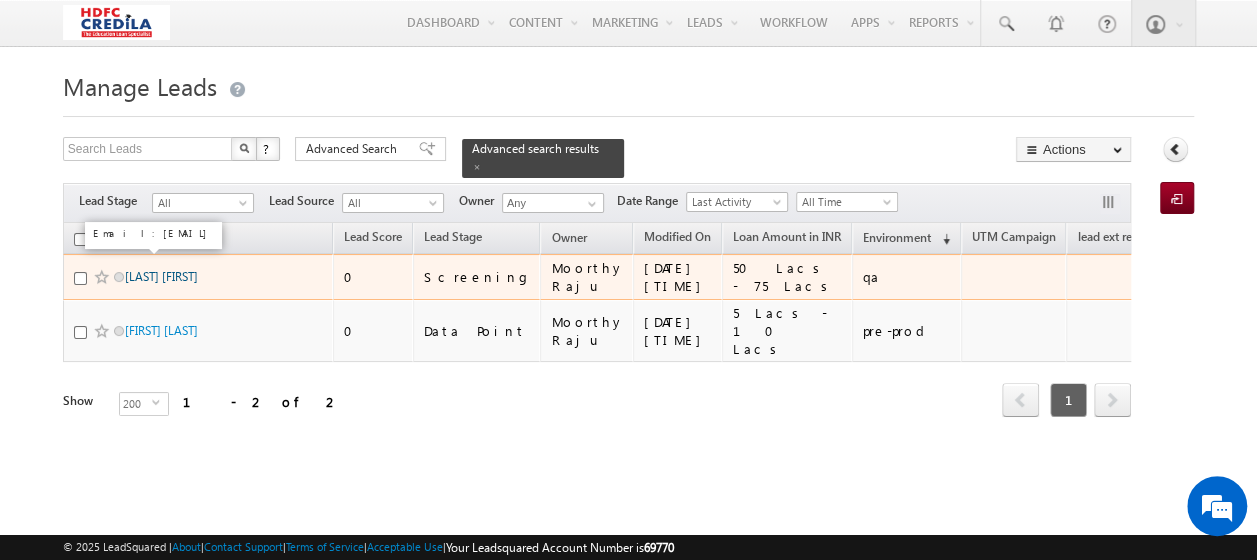 click on "[LAST] [FIRST]" at bounding box center (161, 276) 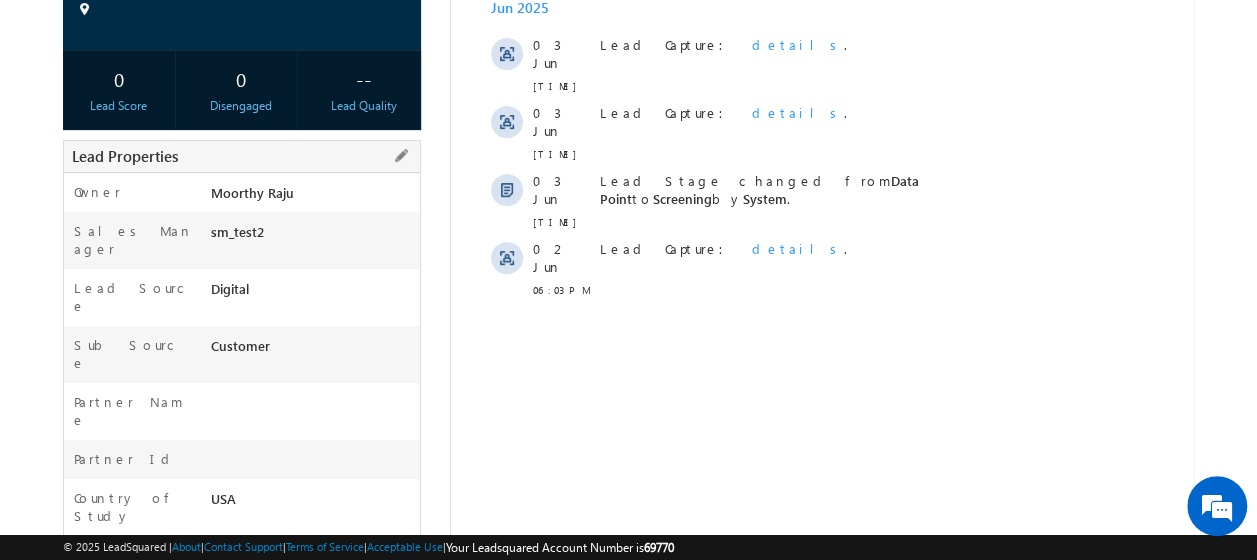 scroll, scrollTop: 0, scrollLeft: 0, axis: both 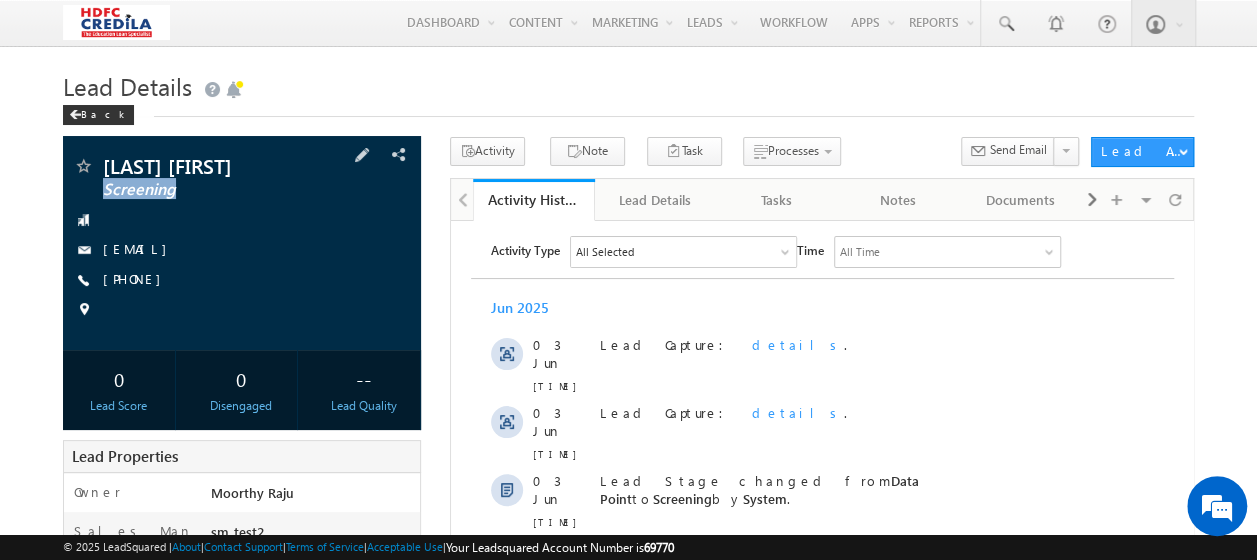 drag, startPoint x: 103, startPoint y: 192, endPoint x: 177, endPoint y: 193, distance: 74.00676 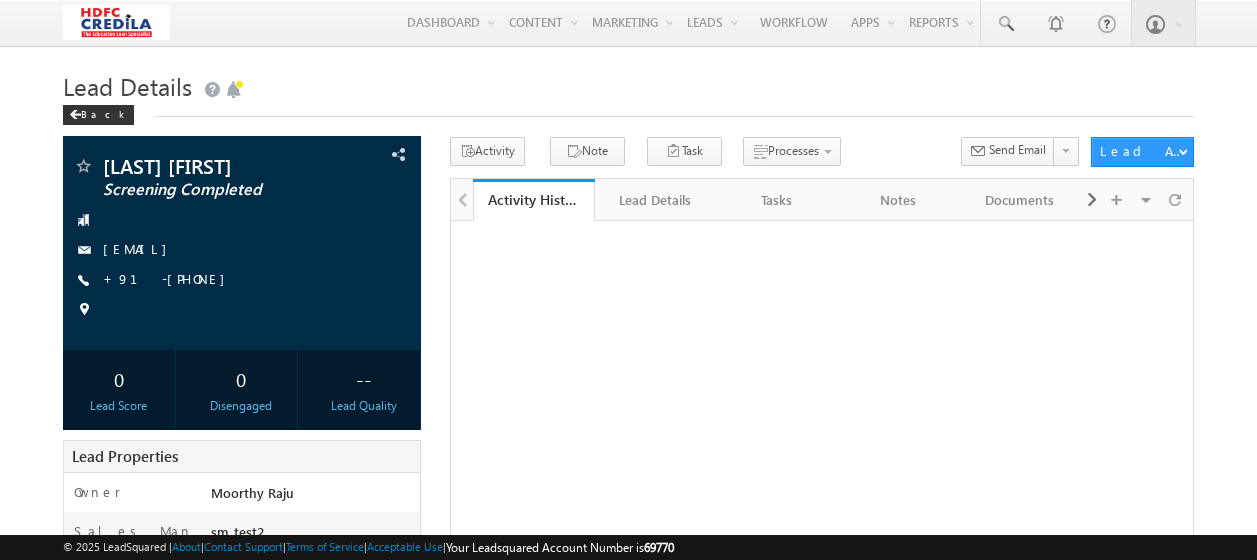 scroll, scrollTop: 0, scrollLeft: 0, axis: both 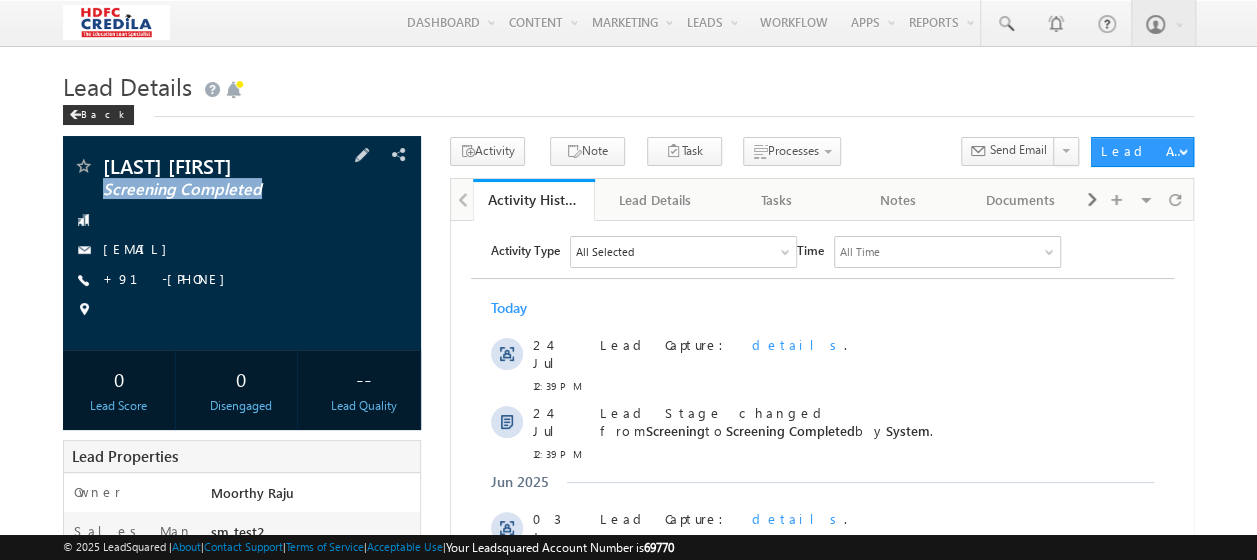 drag, startPoint x: 103, startPoint y: 190, endPoint x: 278, endPoint y: 200, distance: 175.28548 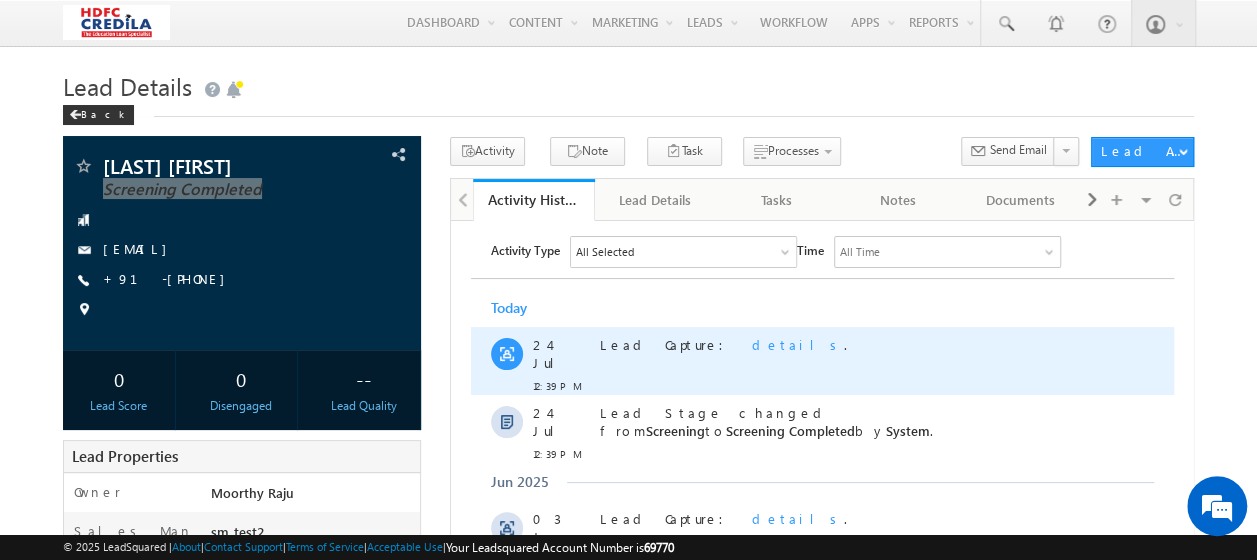click on "details" at bounding box center (797, 343) 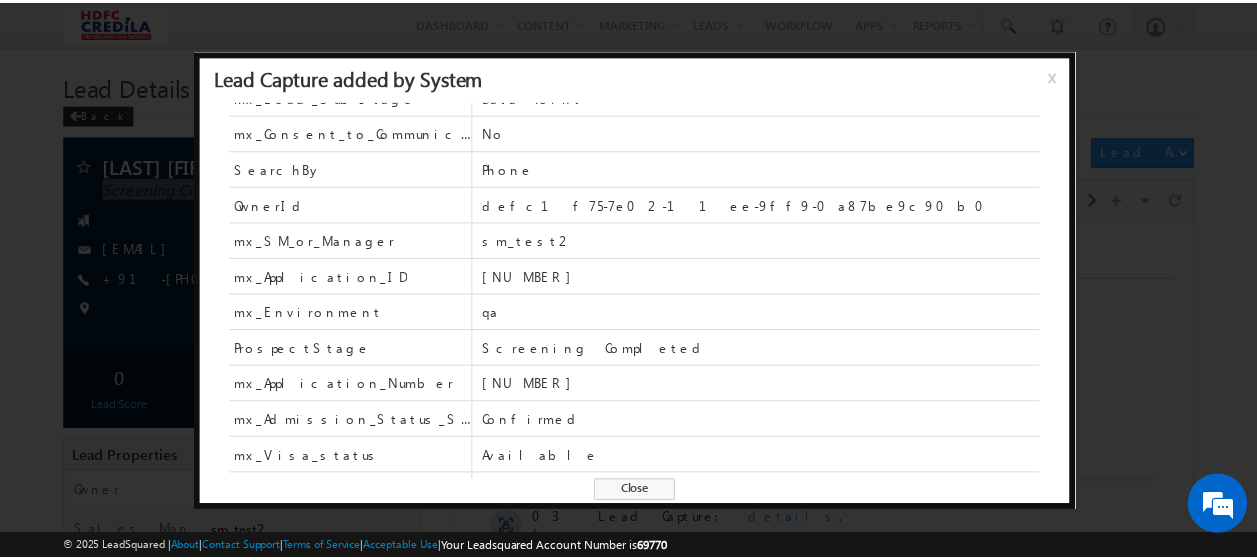 scroll, scrollTop: 418, scrollLeft: 0, axis: vertical 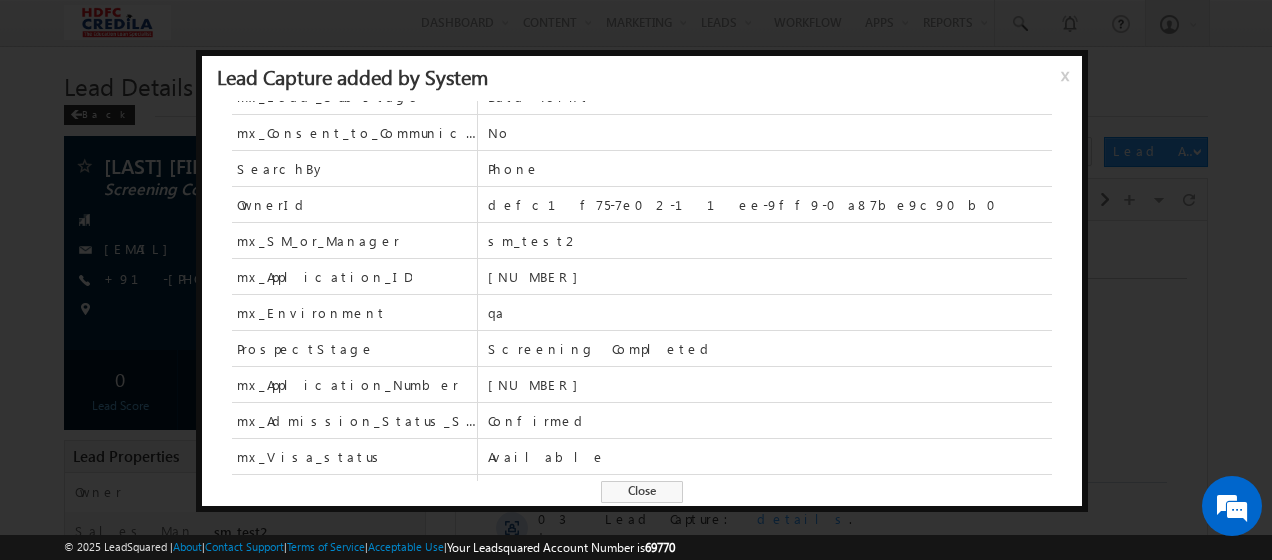 drag, startPoint x: 1061, startPoint y: 76, endPoint x: 295, endPoint y: 192, distance: 774.7335 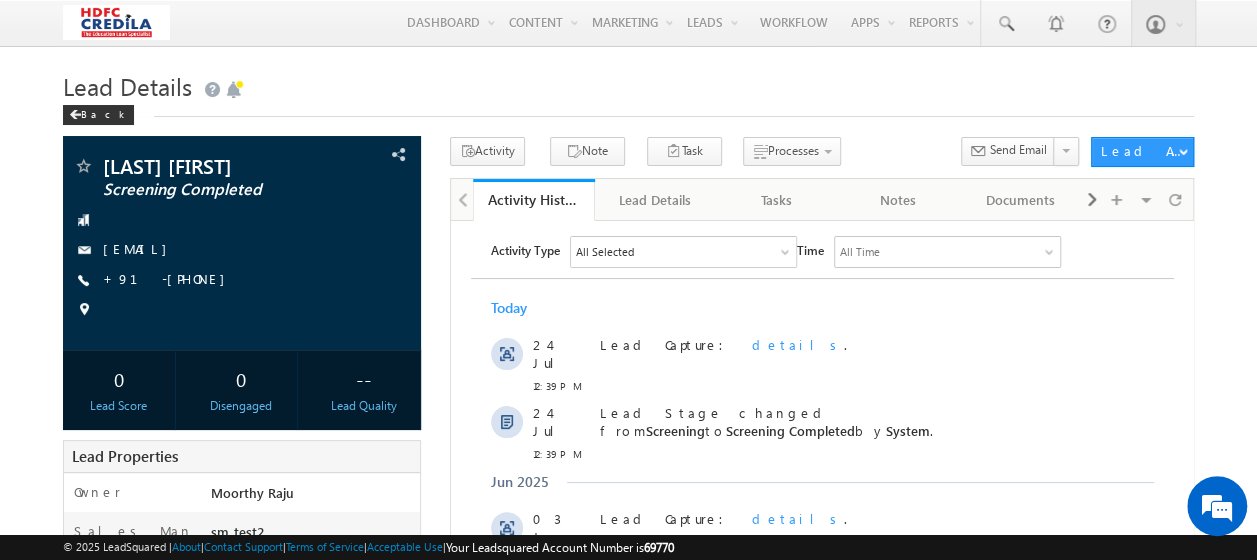 scroll, scrollTop: 0, scrollLeft: 0, axis: both 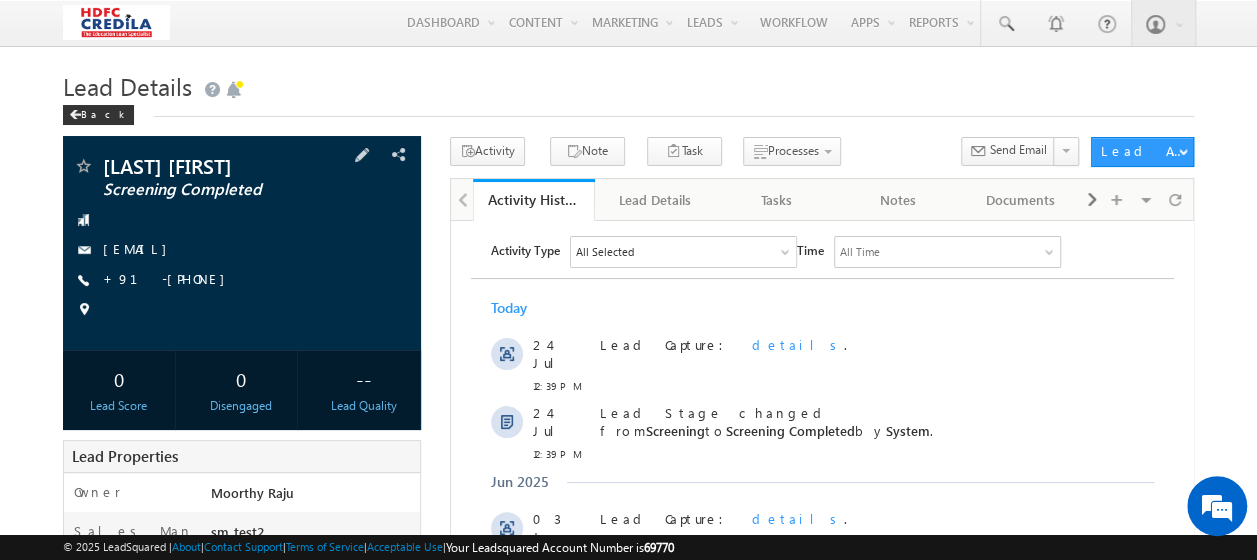 drag, startPoint x: 94, startPoint y: 184, endPoint x: 403, endPoint y: 199, distance: 309.36386 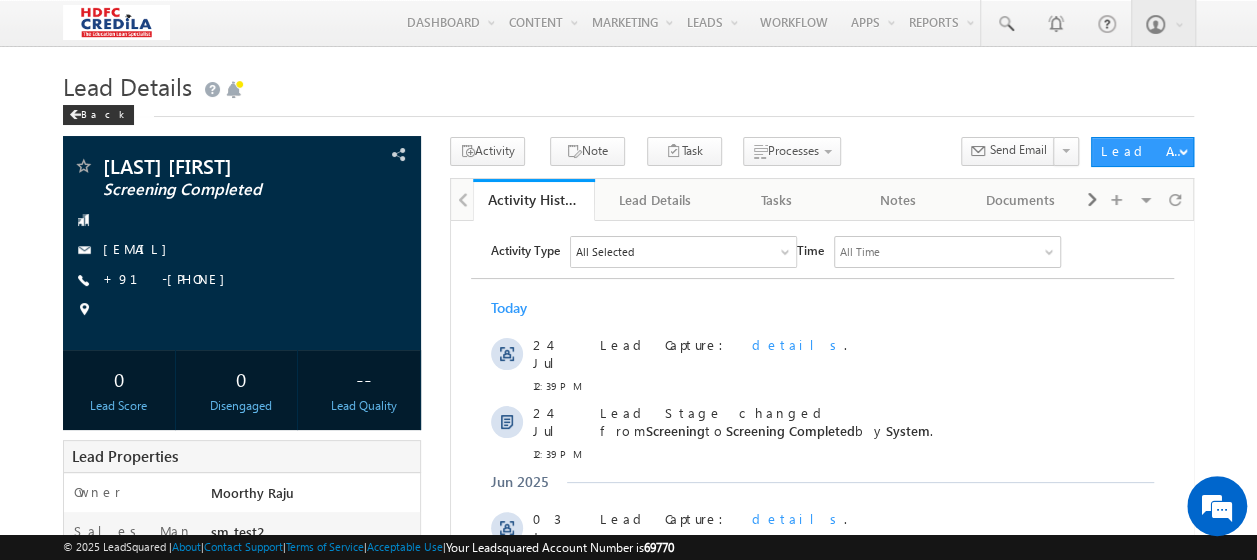 click on "Lead Details" at bounding box center (628, 84) 